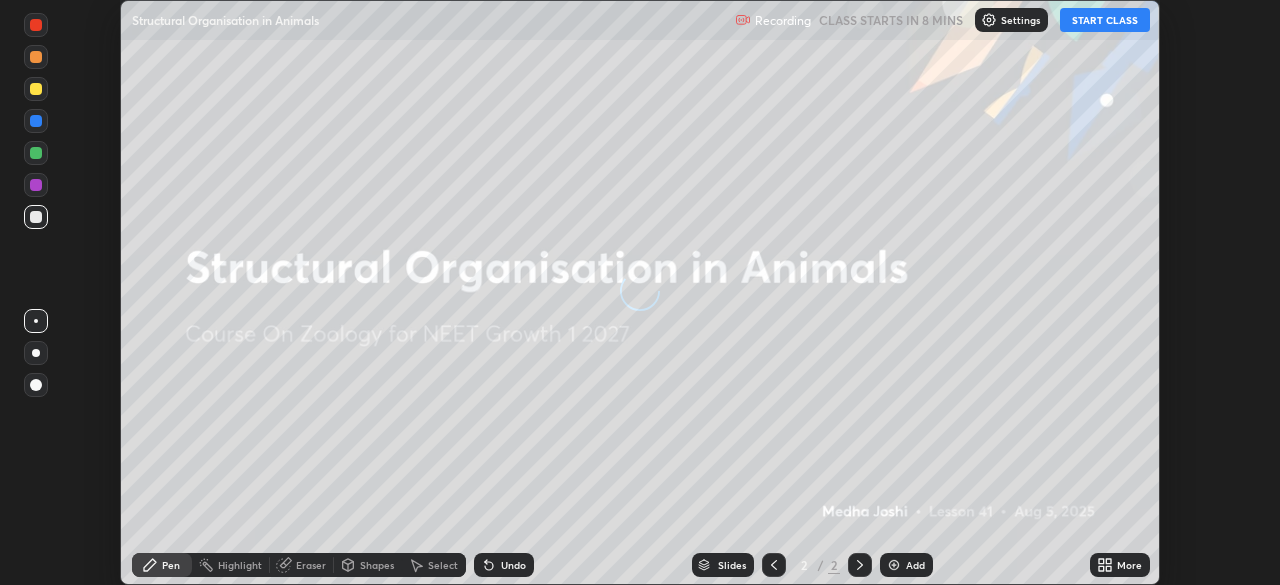 scroll, scrollTop: 0, scrollLeft: 0, axis: both 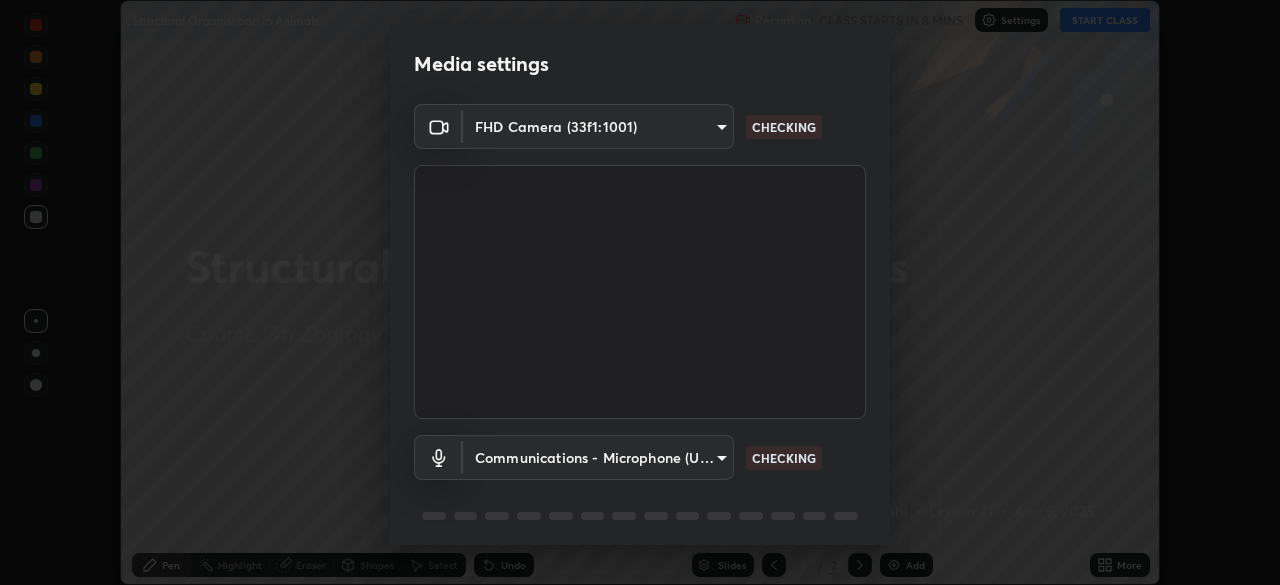 type on "cd084d4b2bd95fff23e650a89a2fcd5691049521d6a0d9ca8e106c74174f2333" 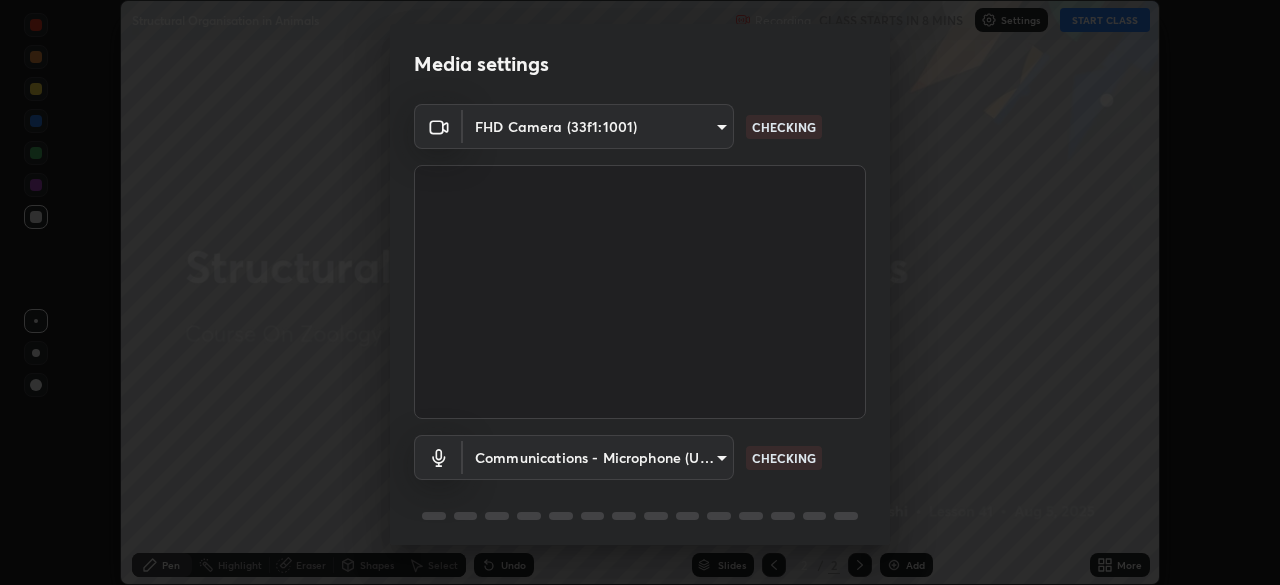 scroll, scrollTop: 71, scrollLeft: 0, axis: vertical 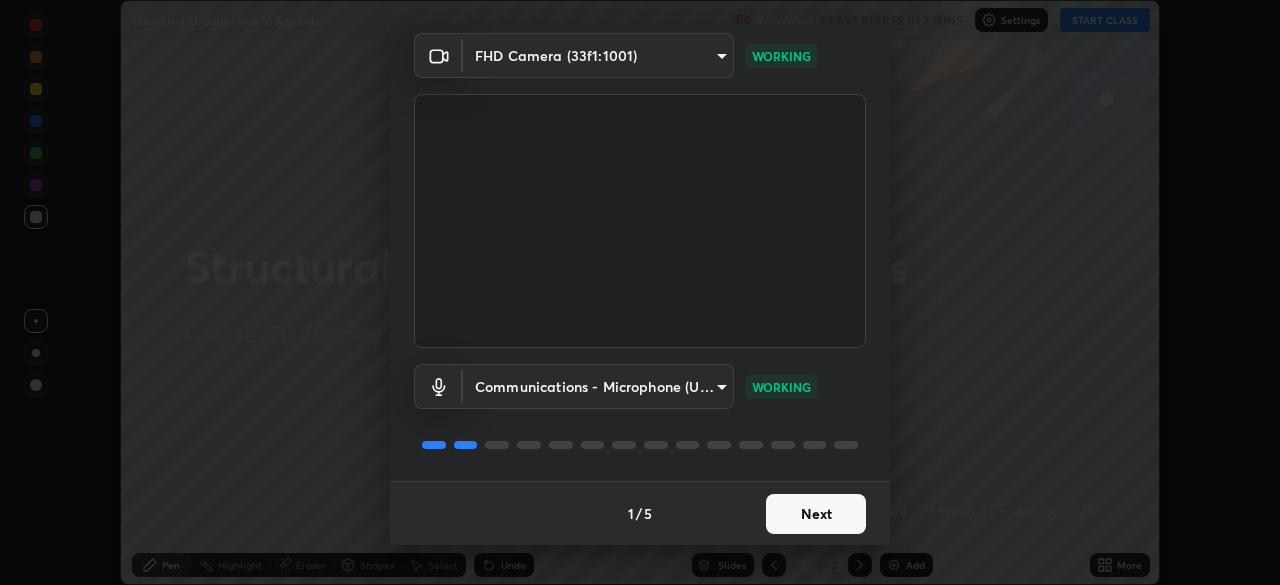 click on "Next" at bounding box center [816, 514] 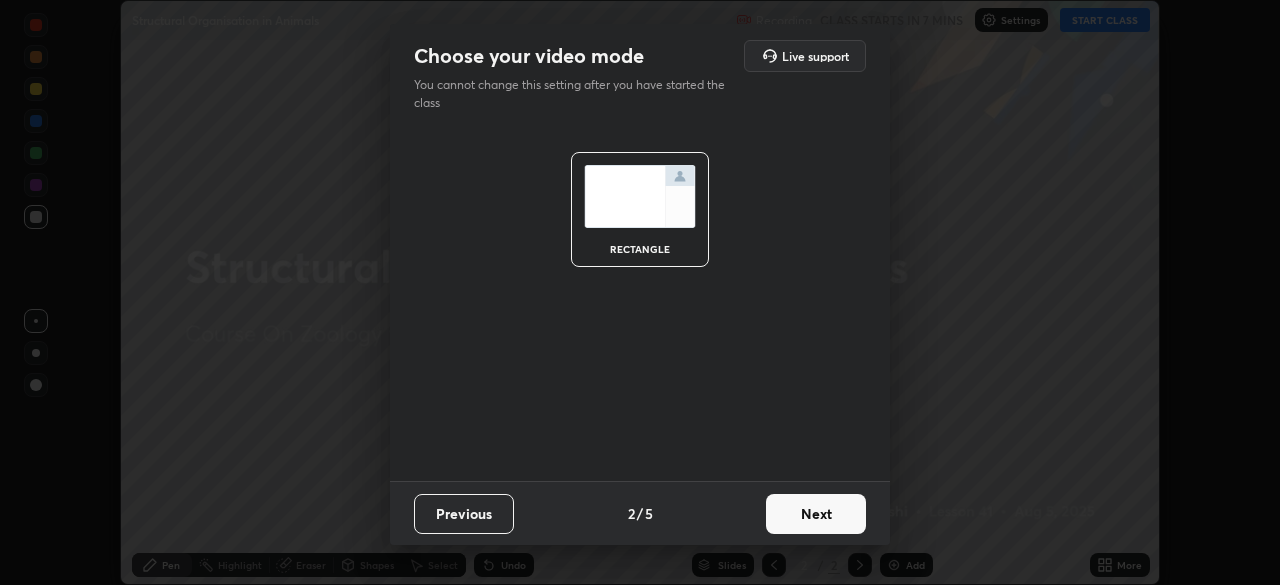 scroll, scrollTop: 0, scrollLeft: 0, axis: both 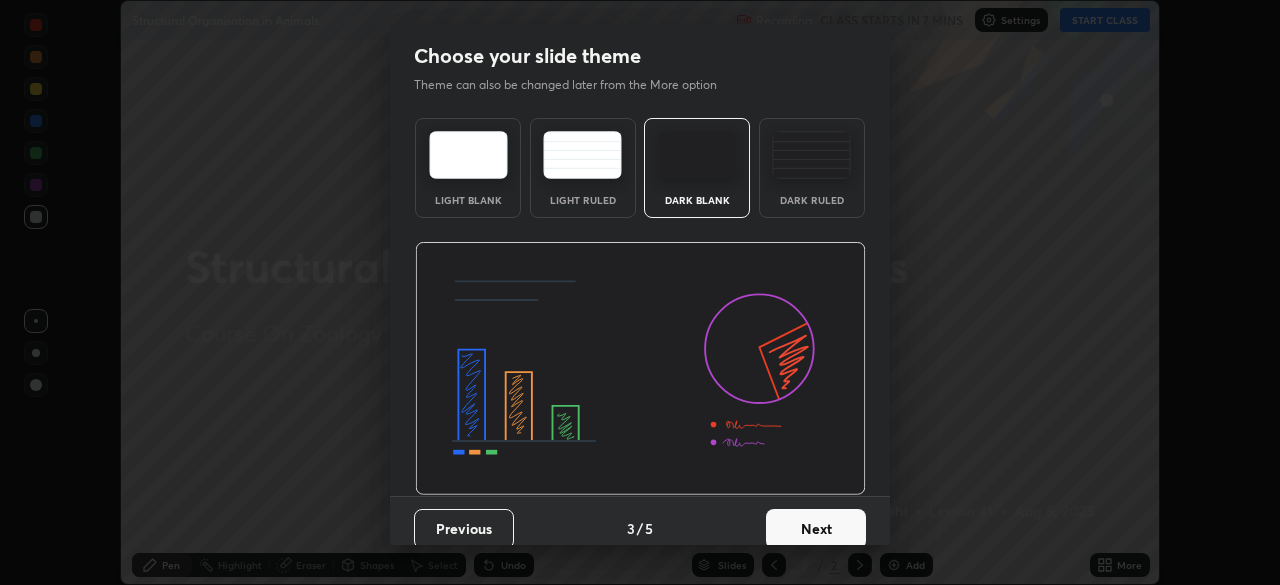 click on "Next" at bounding box center [816, 529] 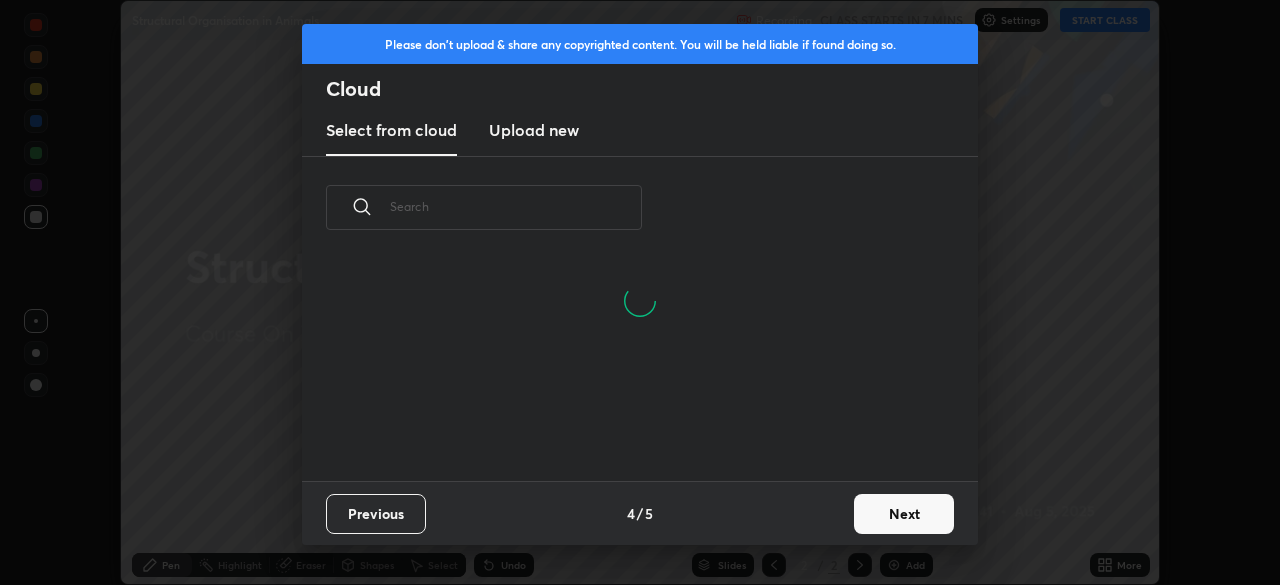 scroll, scrollTop: 7, scrollLeft: 11, axis: both 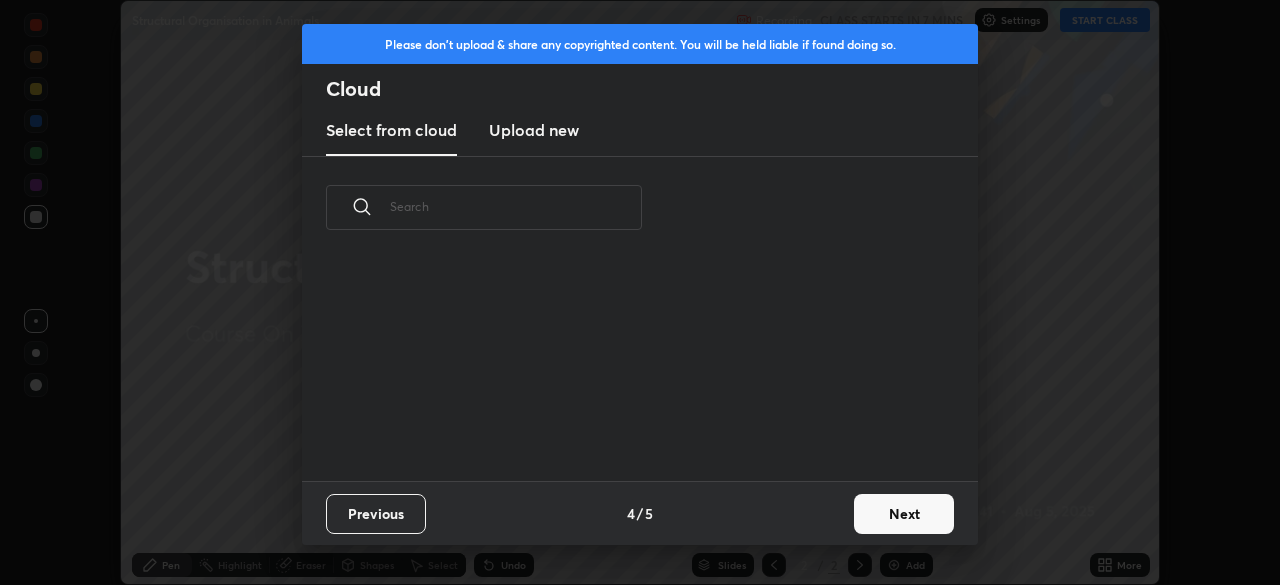 click on "Upload new" at bounding box center (534, 130) 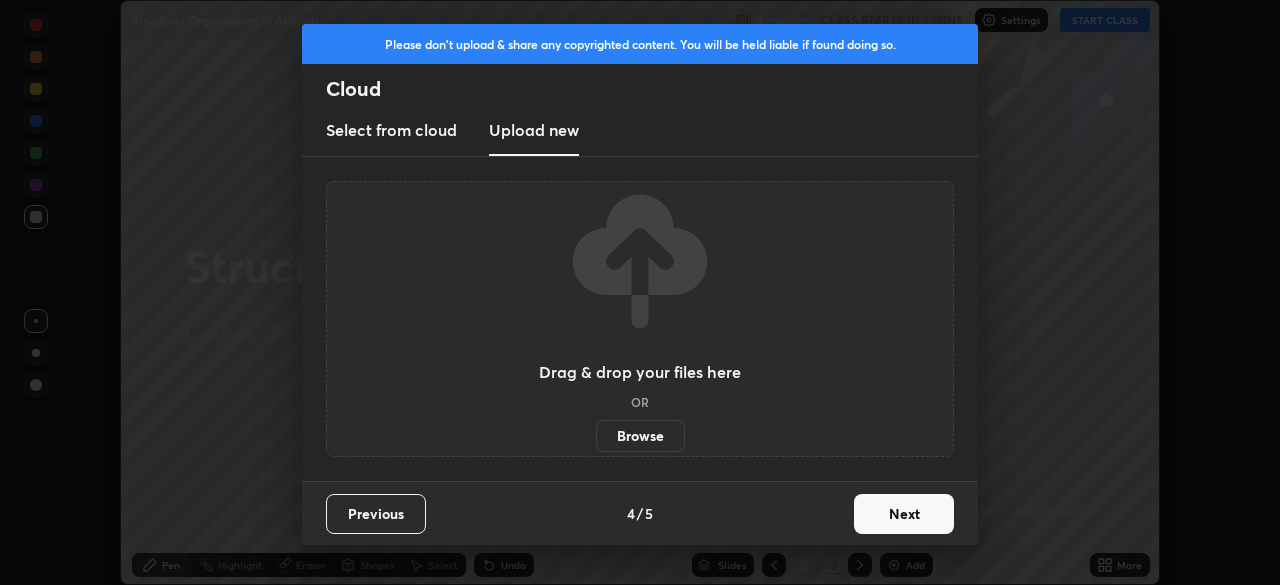 click on "Browse" at bounding box center [640, 436] 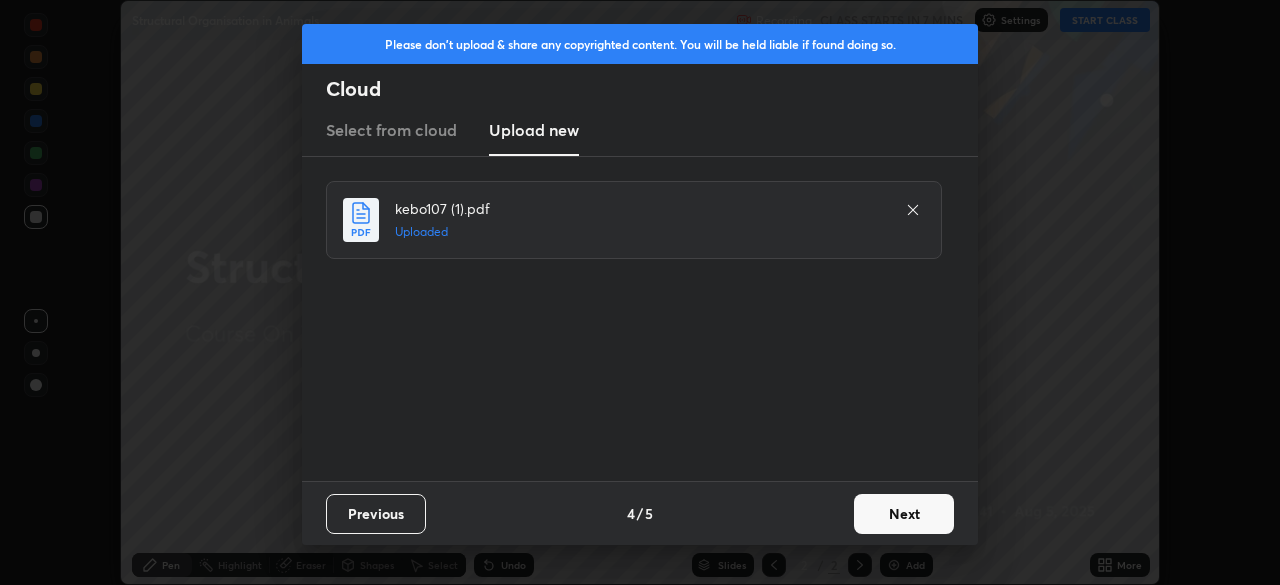 click on "Next" at bounding box center [904, 514] 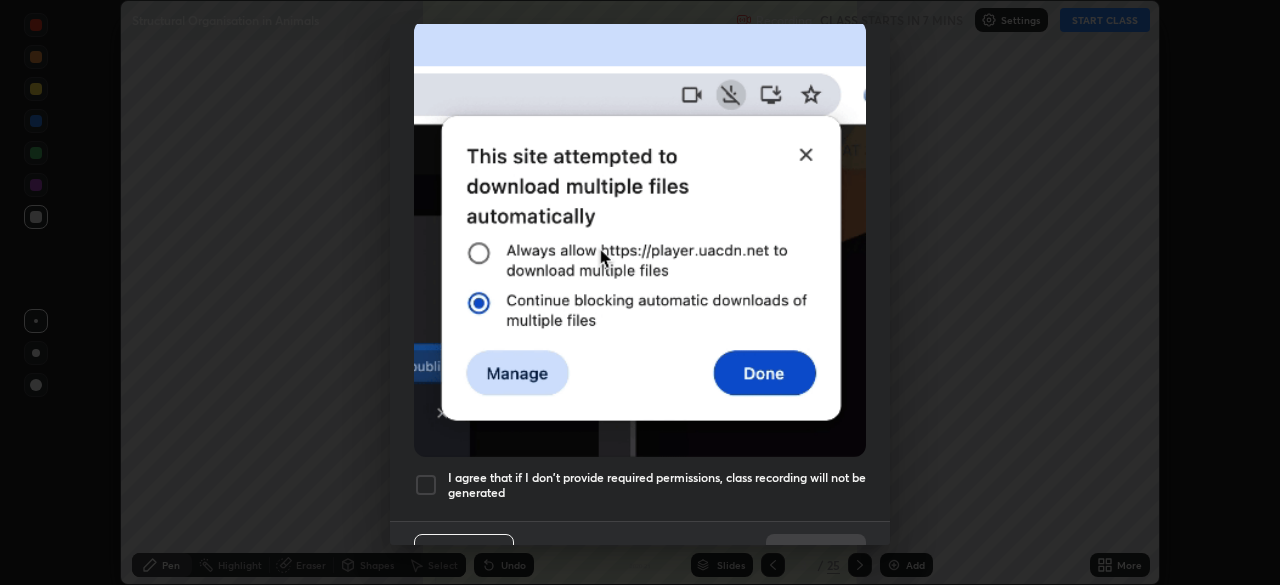 scroll, scrollTop: 479, scrollLeft: 0, axis: vertical 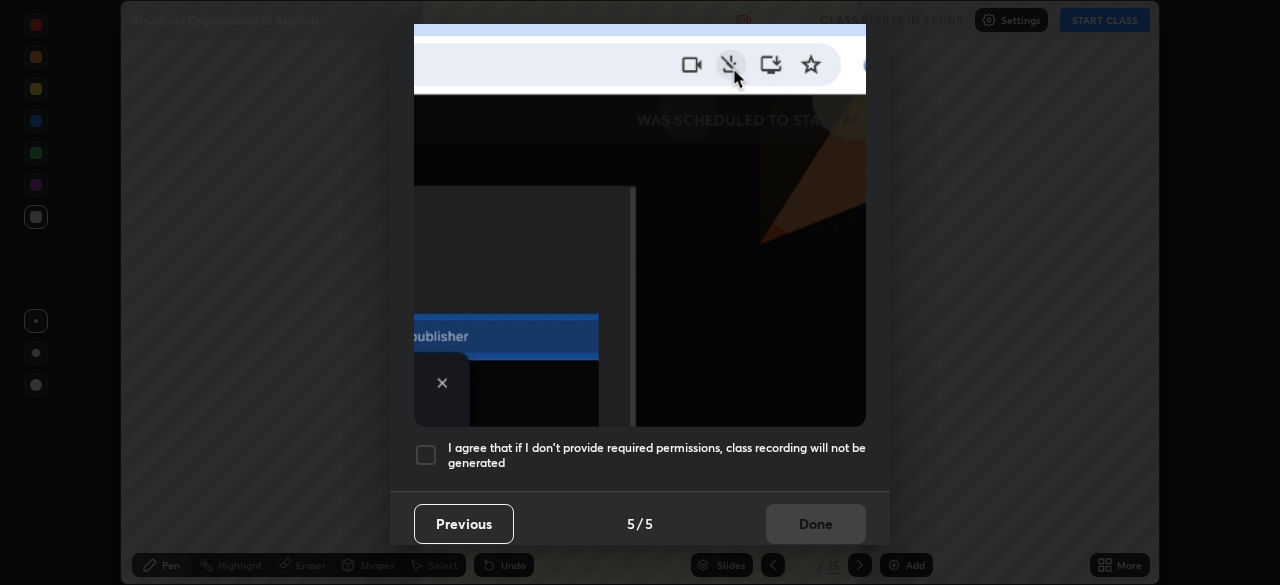 click on "I agree that if I don't provide required permissions, class recording will not be generated" at bounding box center (657, 455) 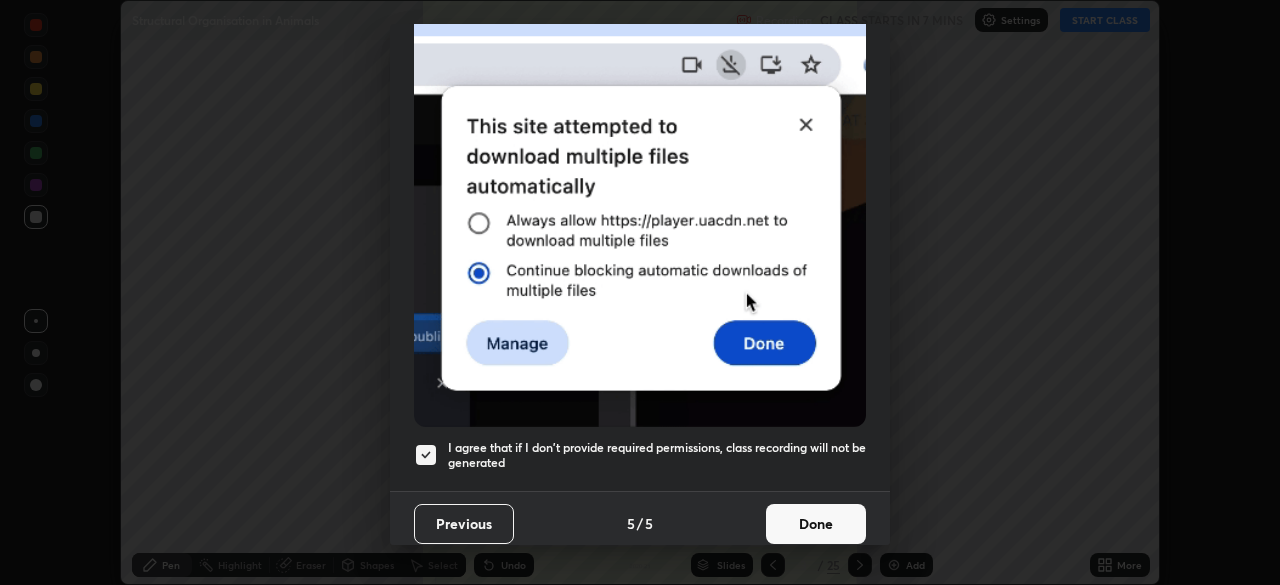 click on "Done" at bounding box center (816, 524) 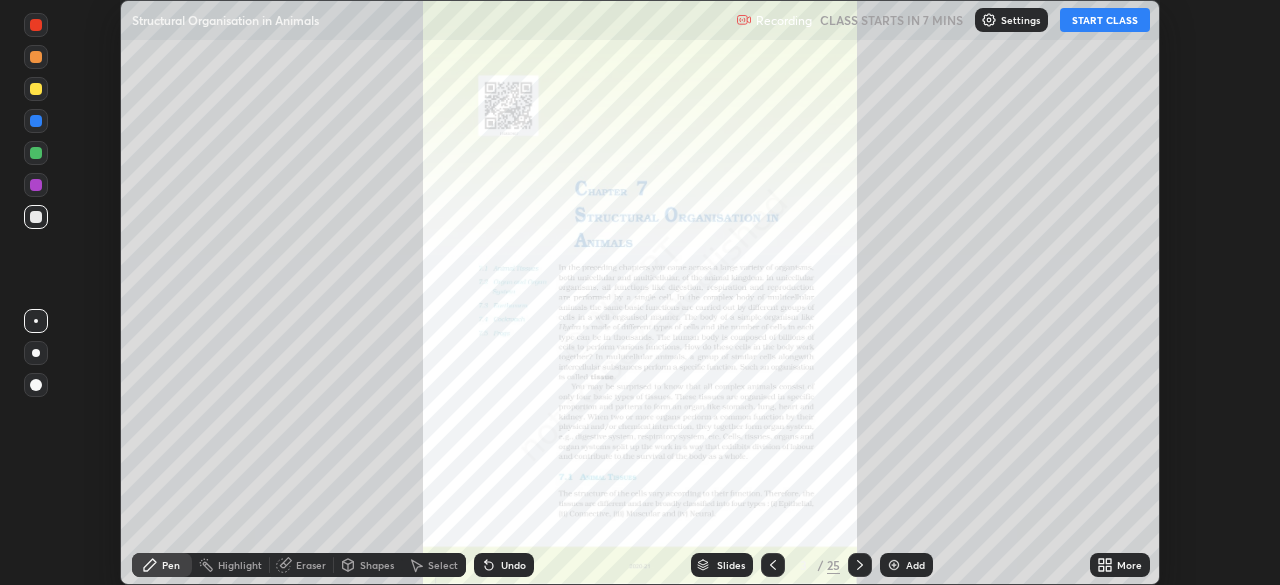 click 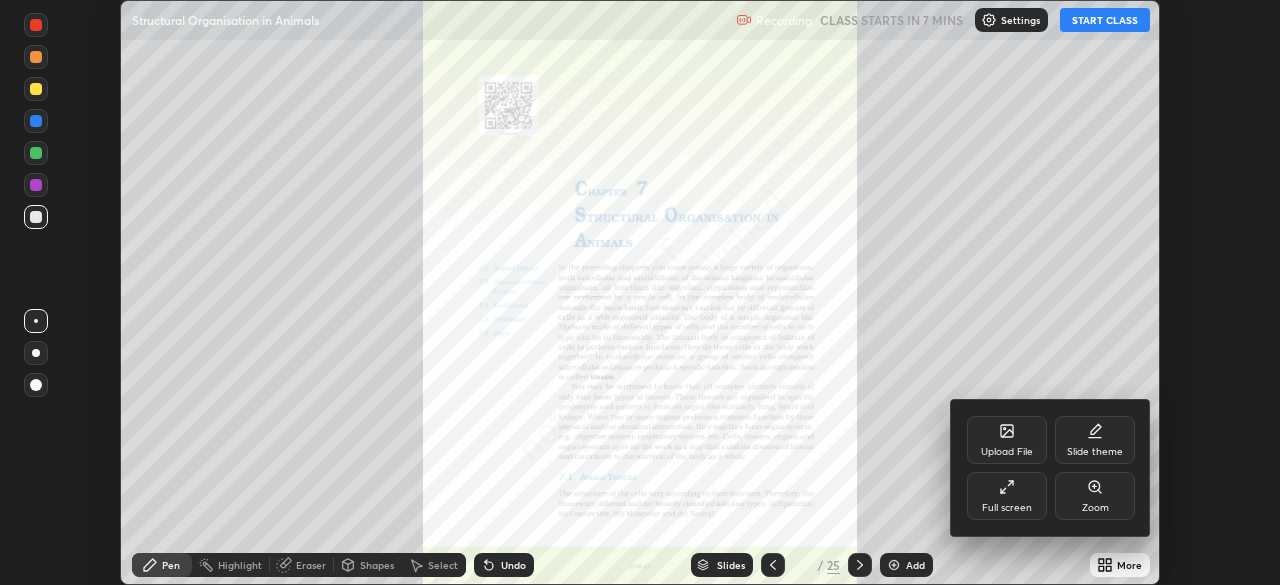 click on "Upload File" at bounding box center (1007, 452) 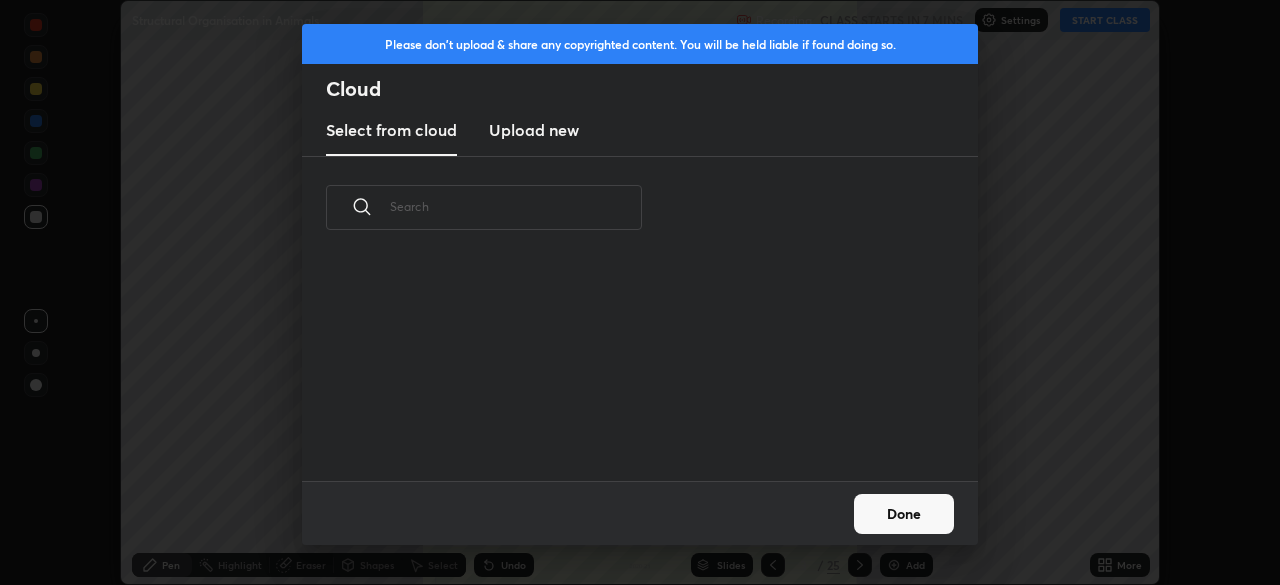 scroll, scrollTop: 7, scrollLeft: 11, axis: both 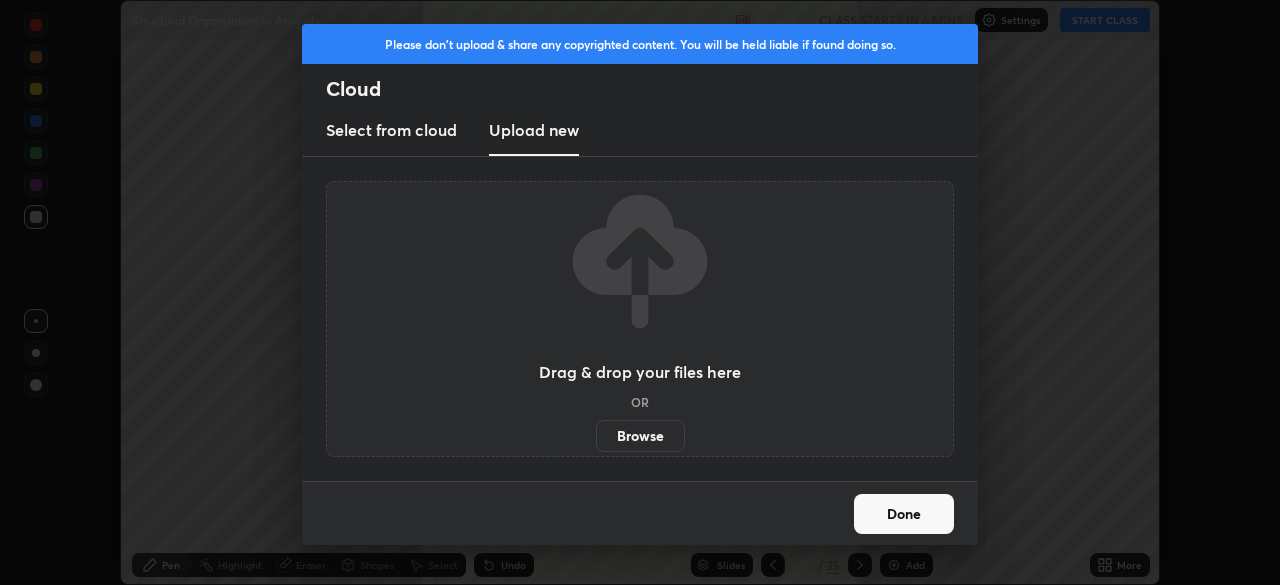 click on "Browse" at bounding box center [640, 436] 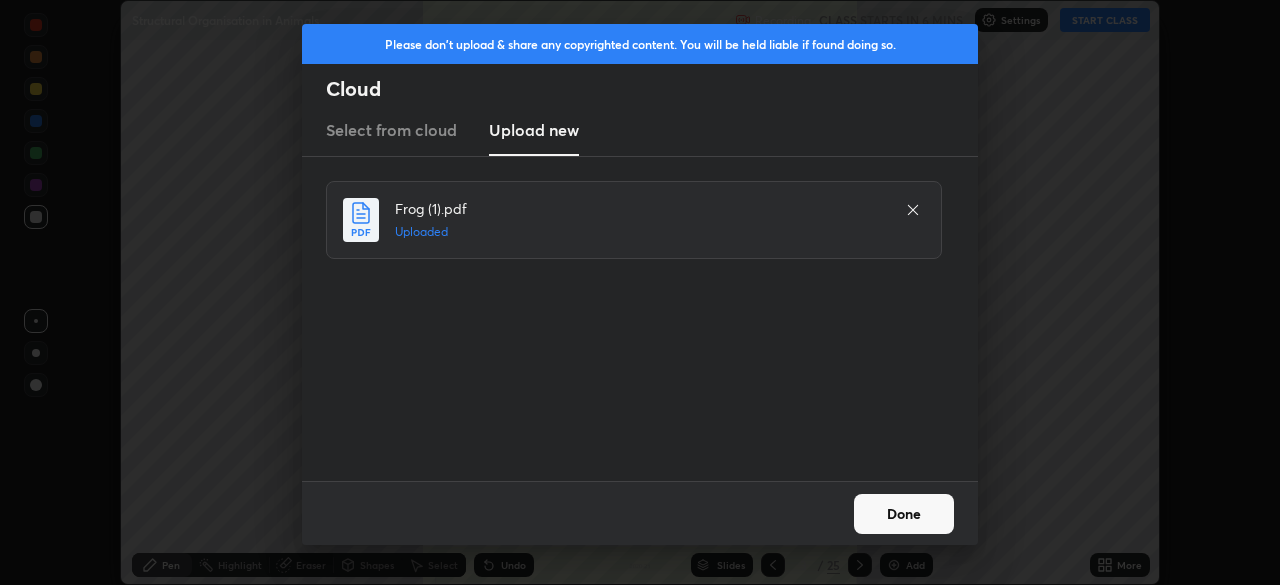 click on "Done" at bounding box center [904, 514] 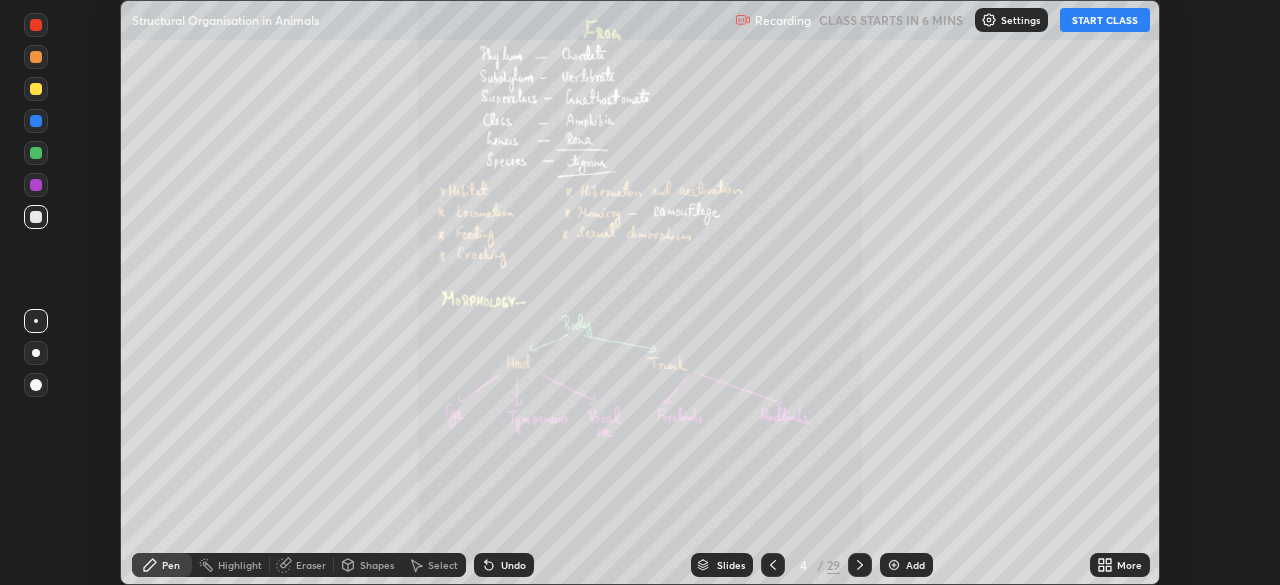 click 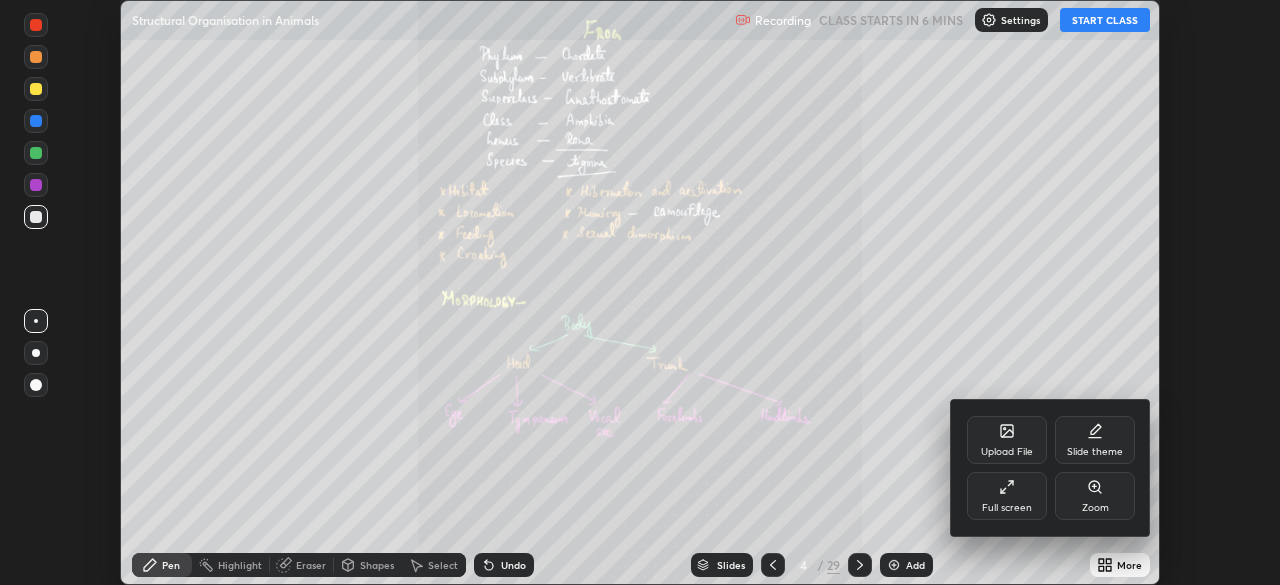 click on "Full screen" at bounding box center (1007, 496) 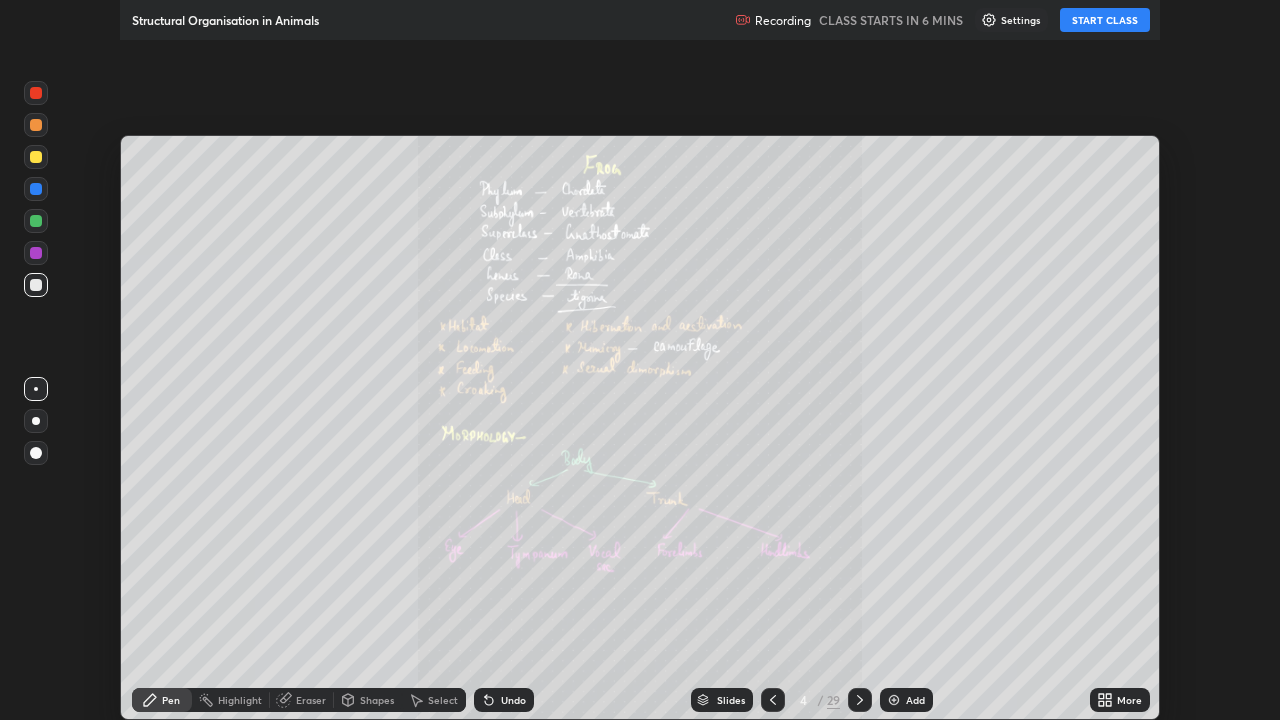 scroll, scrollTop: 99280, scrollLeft: 98720, axis: both 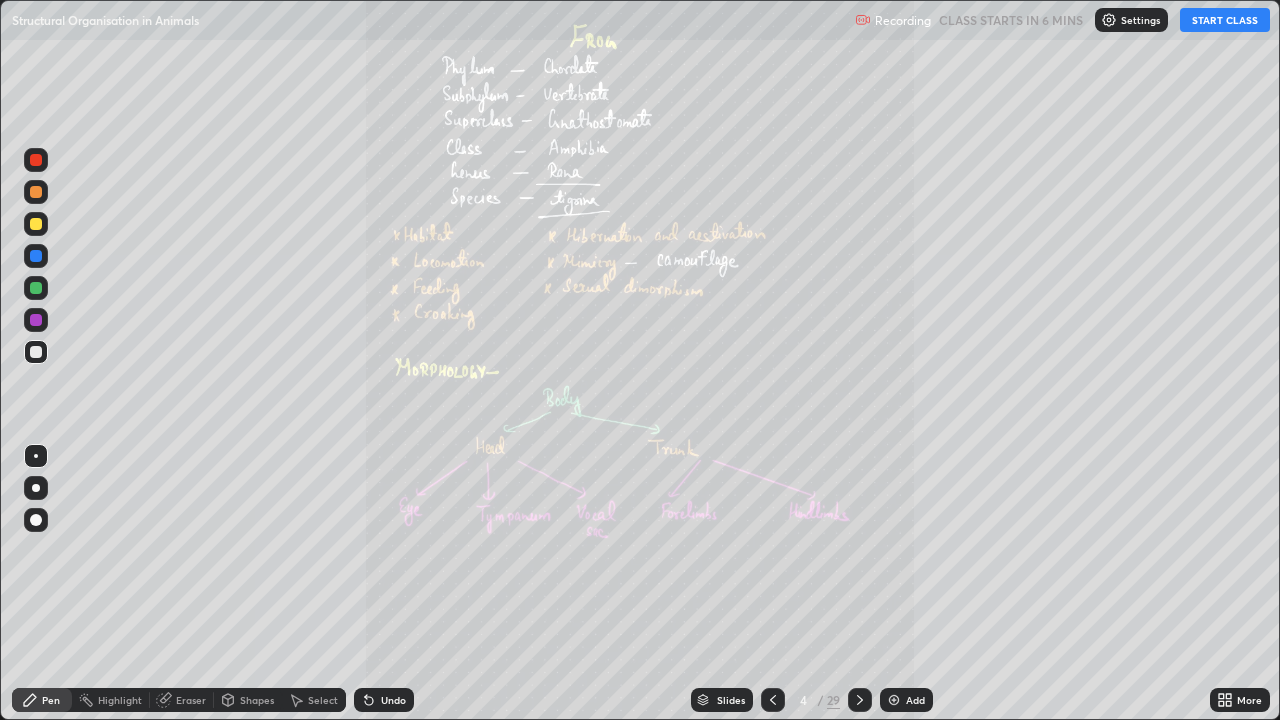 click 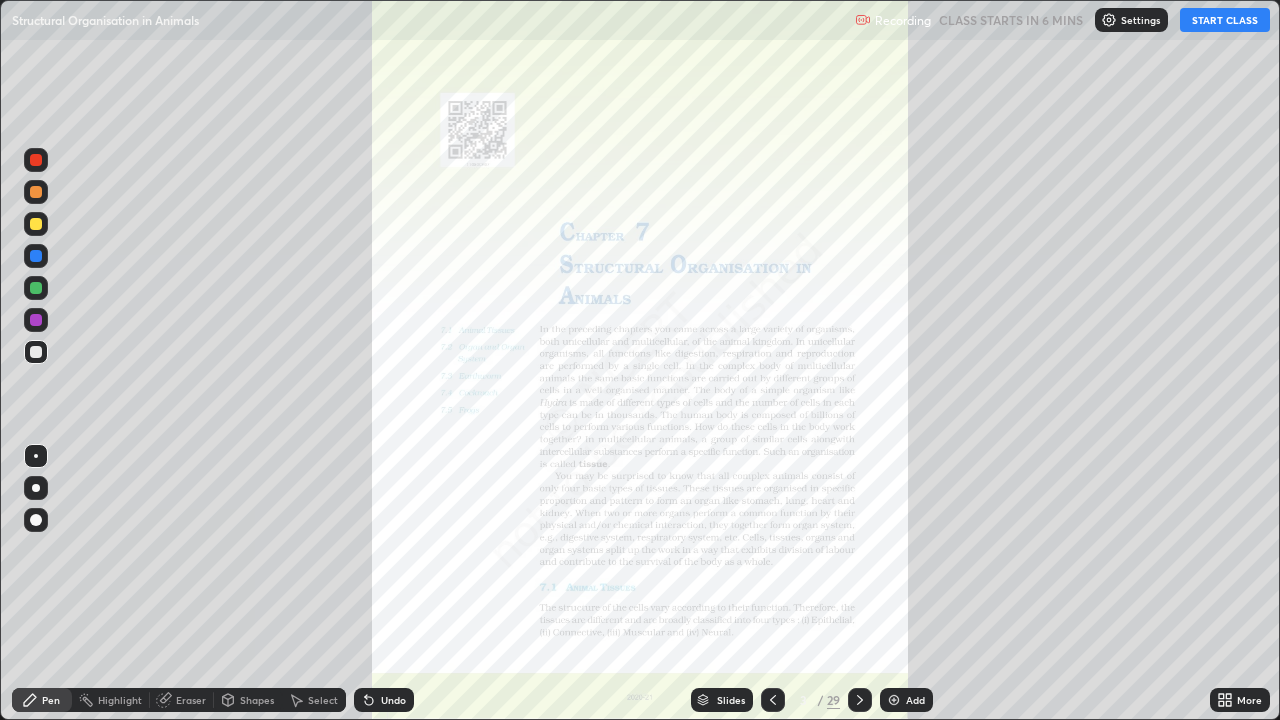 click 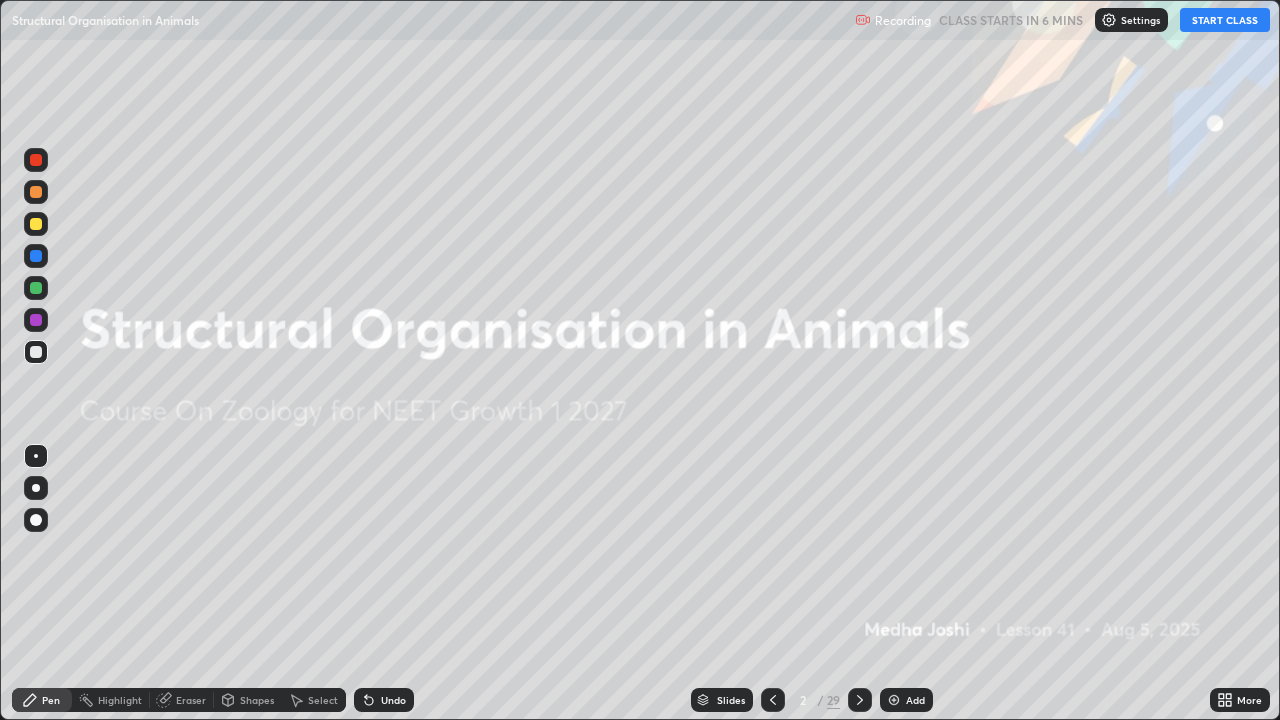 click on "Pen" at bounding box center [42, 700] 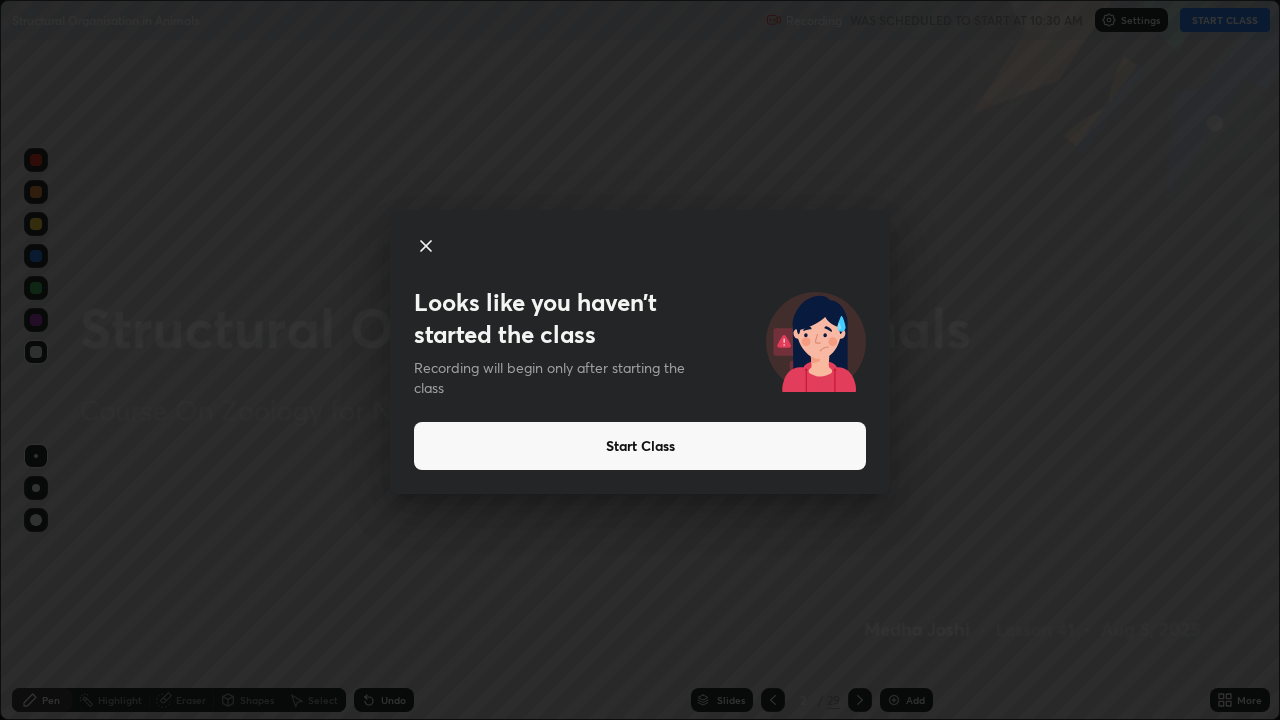 click on "Start Class" at bounding box center [640, 446] 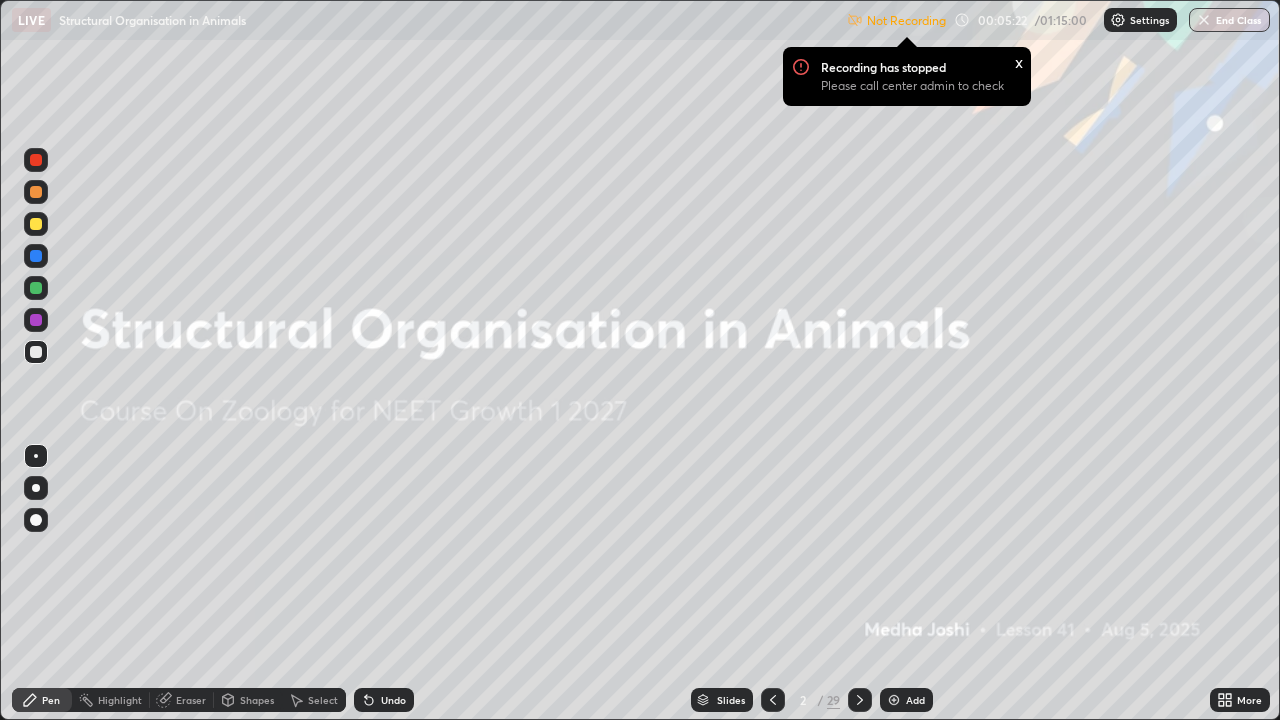 click on "Slides" at bounding box center [731, 700] 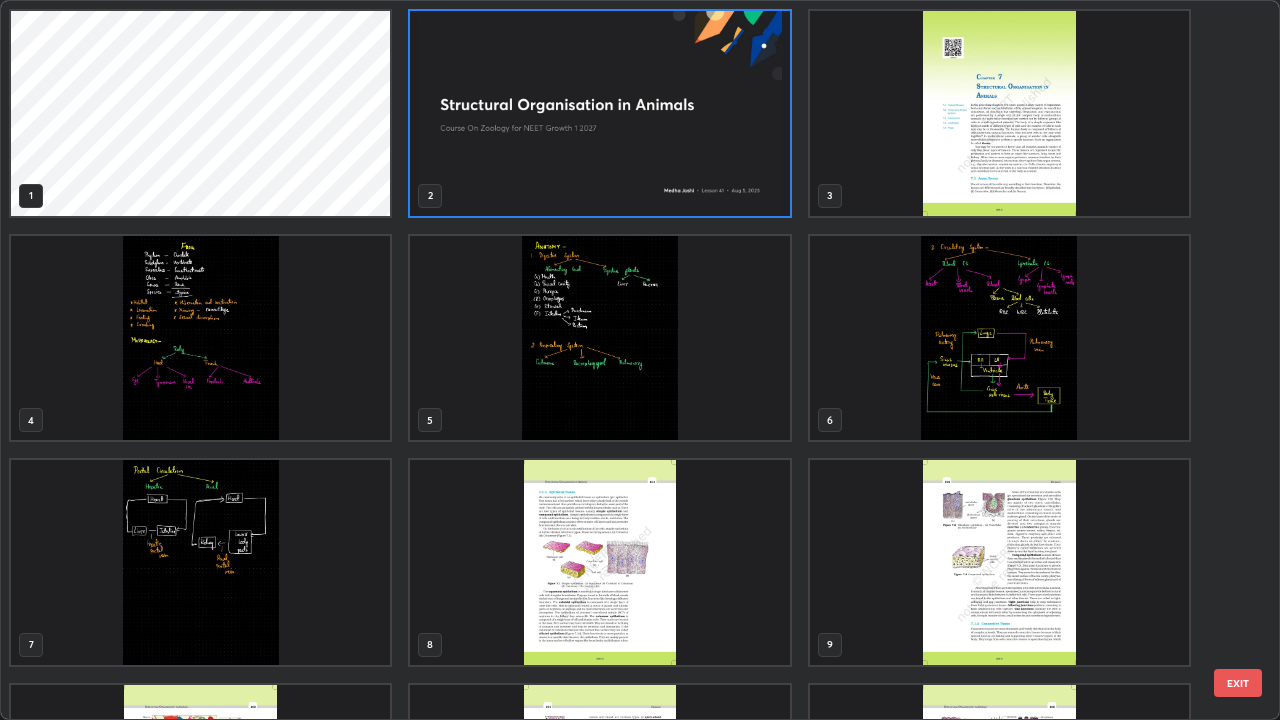 scroll, scrollTop: 7, scrollLeft: 11, axis: both 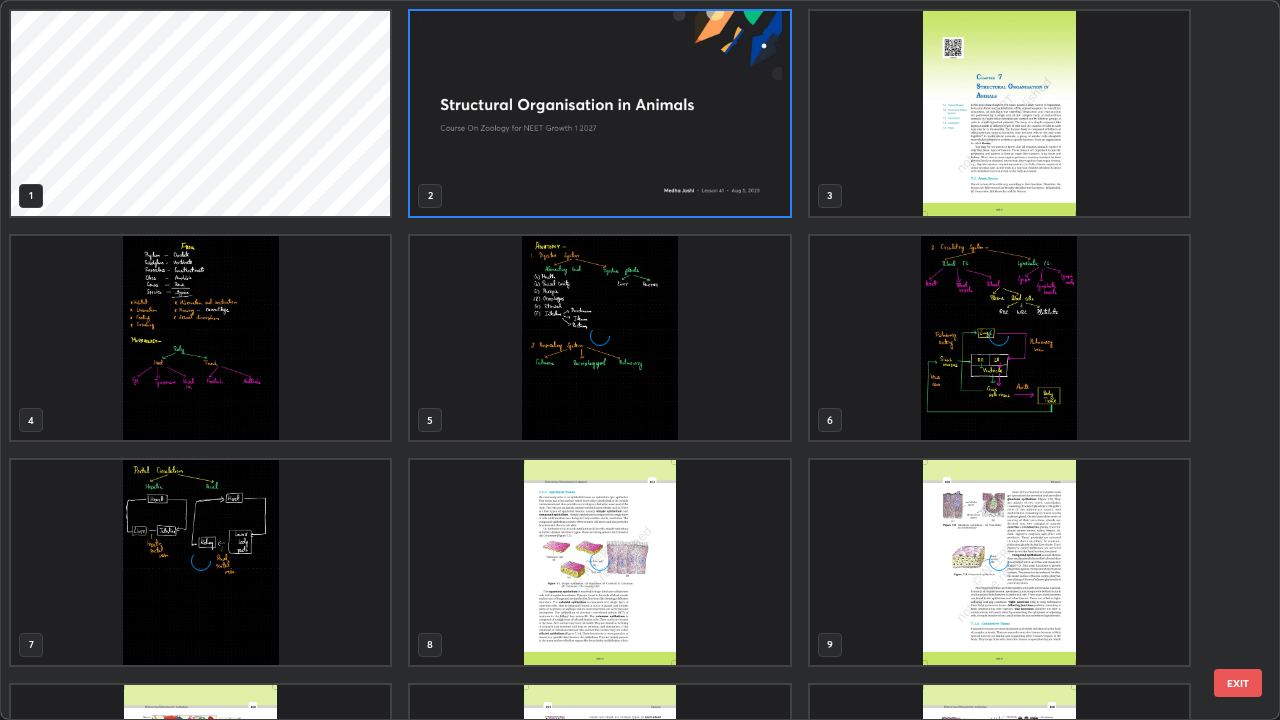 click at bounding box center (599, 338) 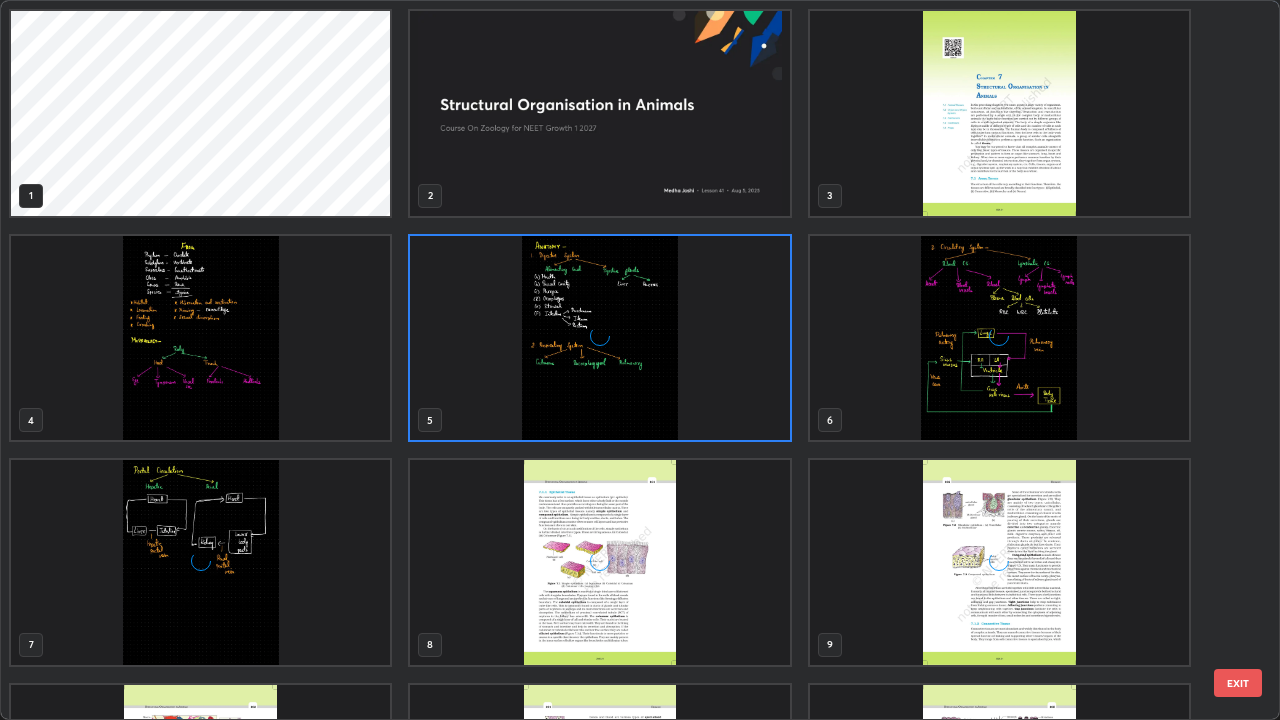 click at bounding box center [599, 338] 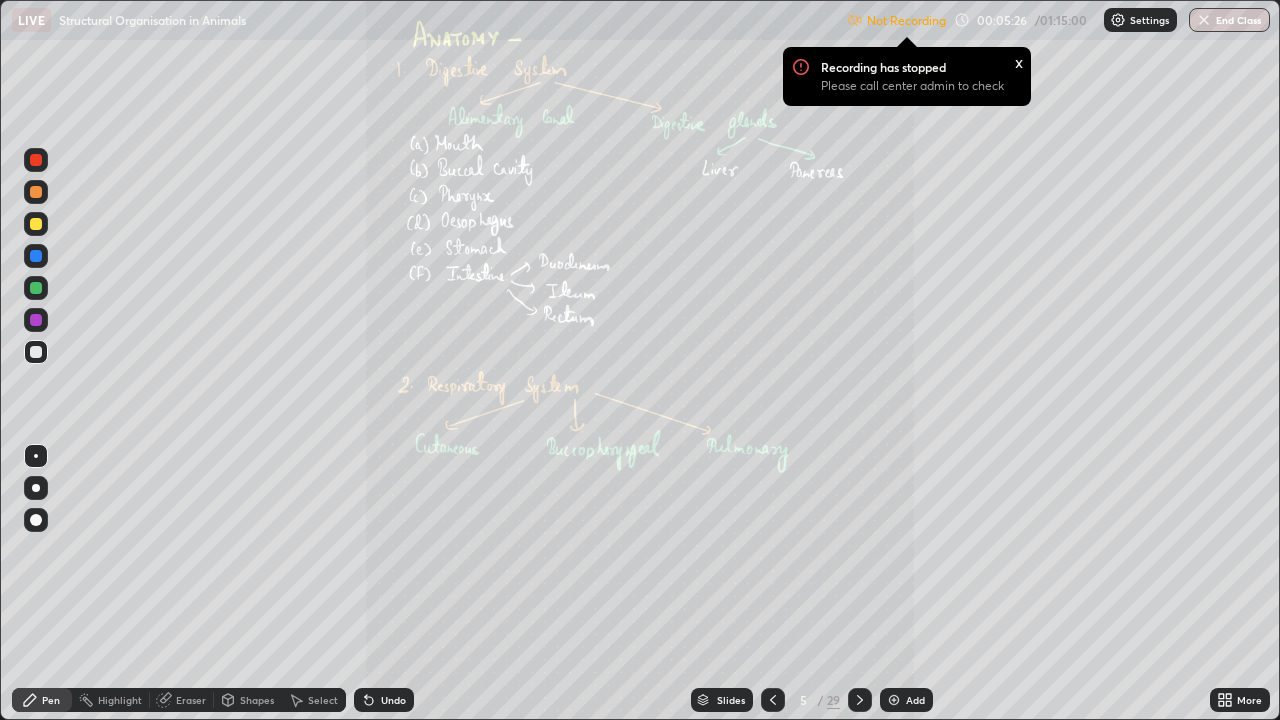 click 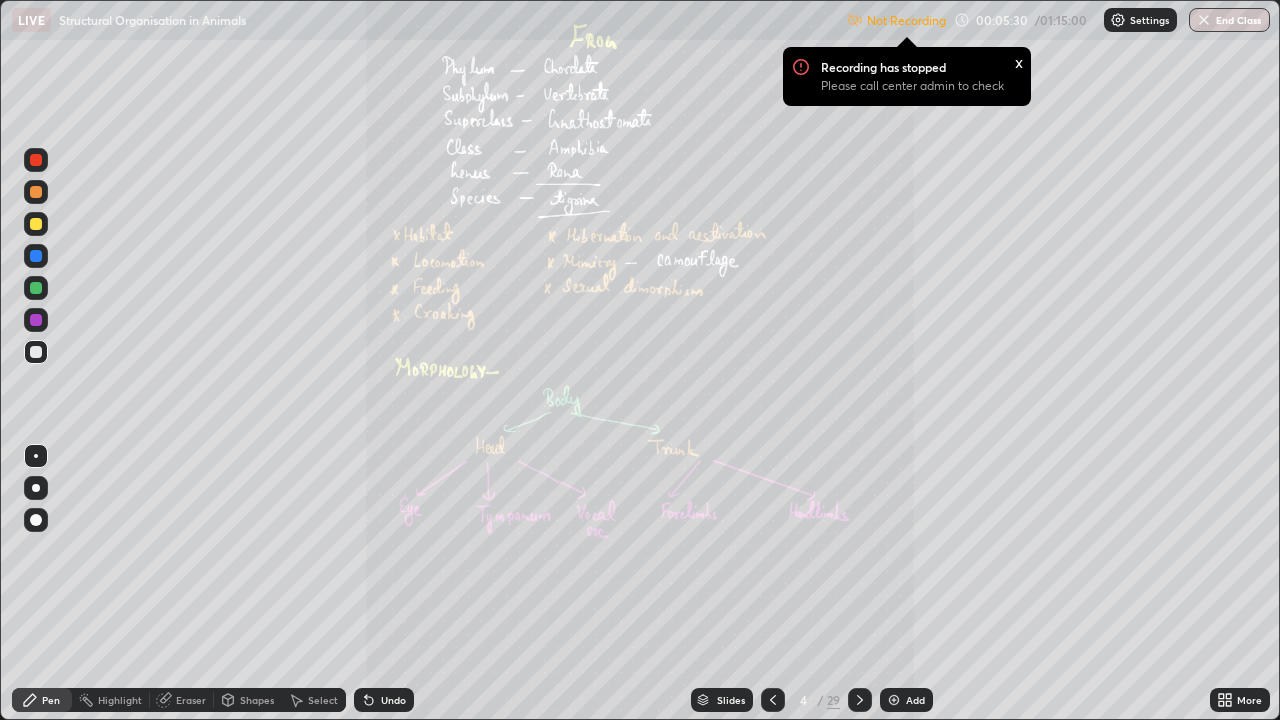 click 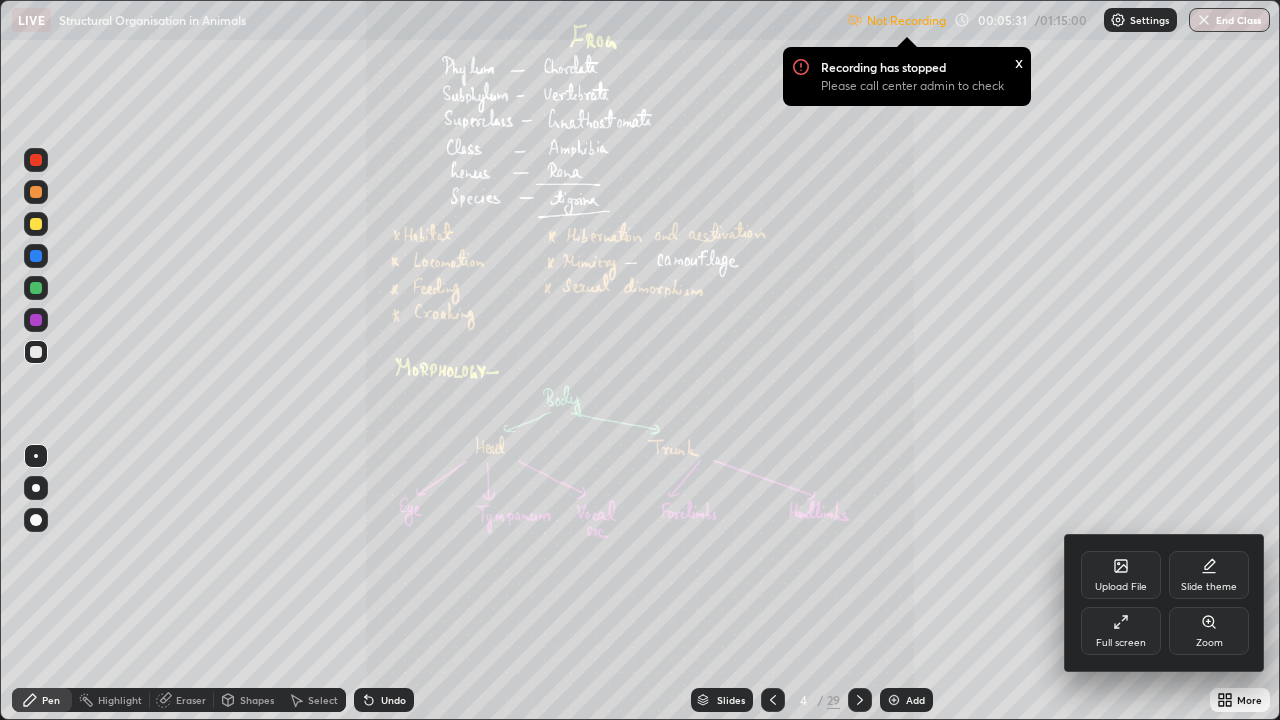 click on "Zoom" at bounding box center (1209, 631) 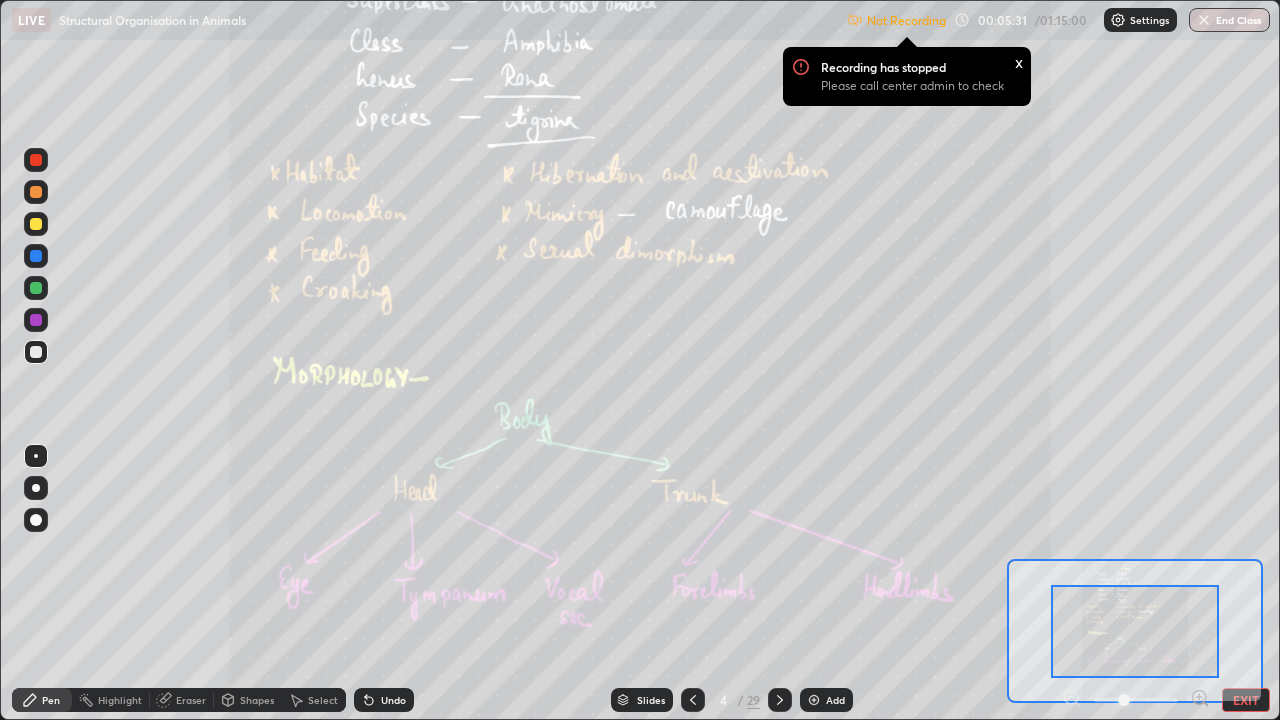 click 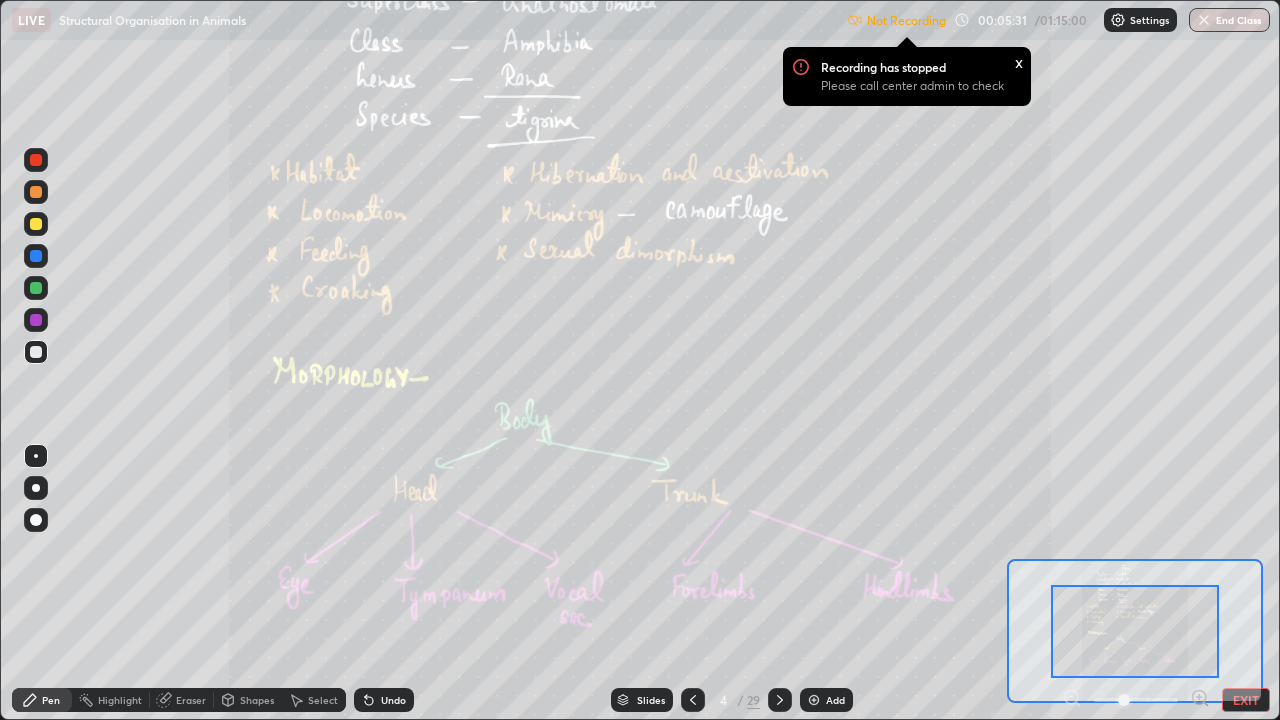 click 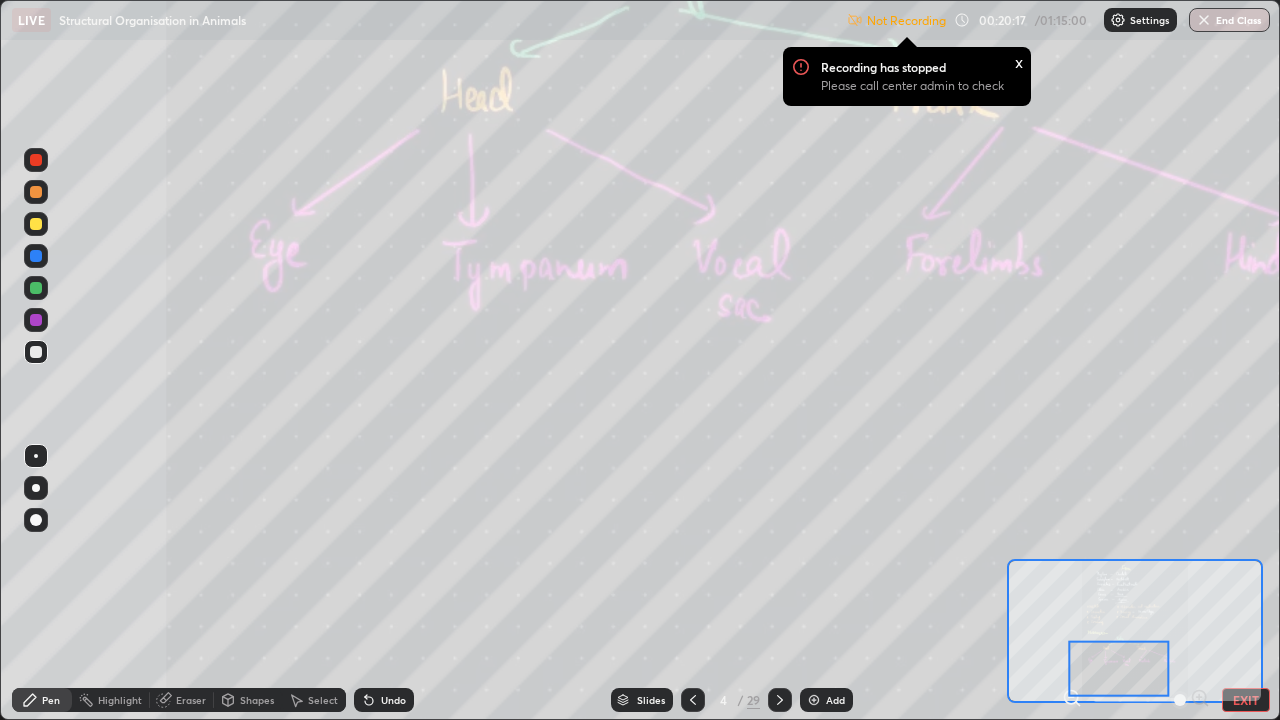 click at bounding box center [1118, 669] 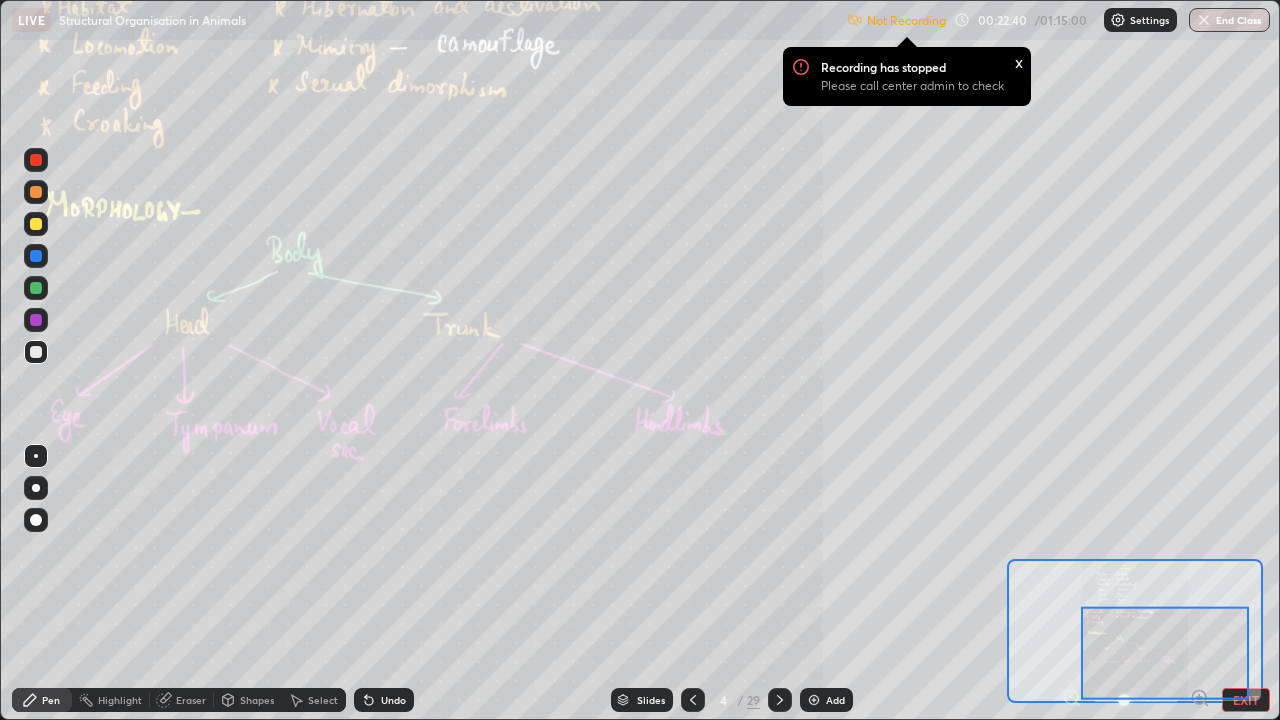 click at bounding box center [1165, 652] 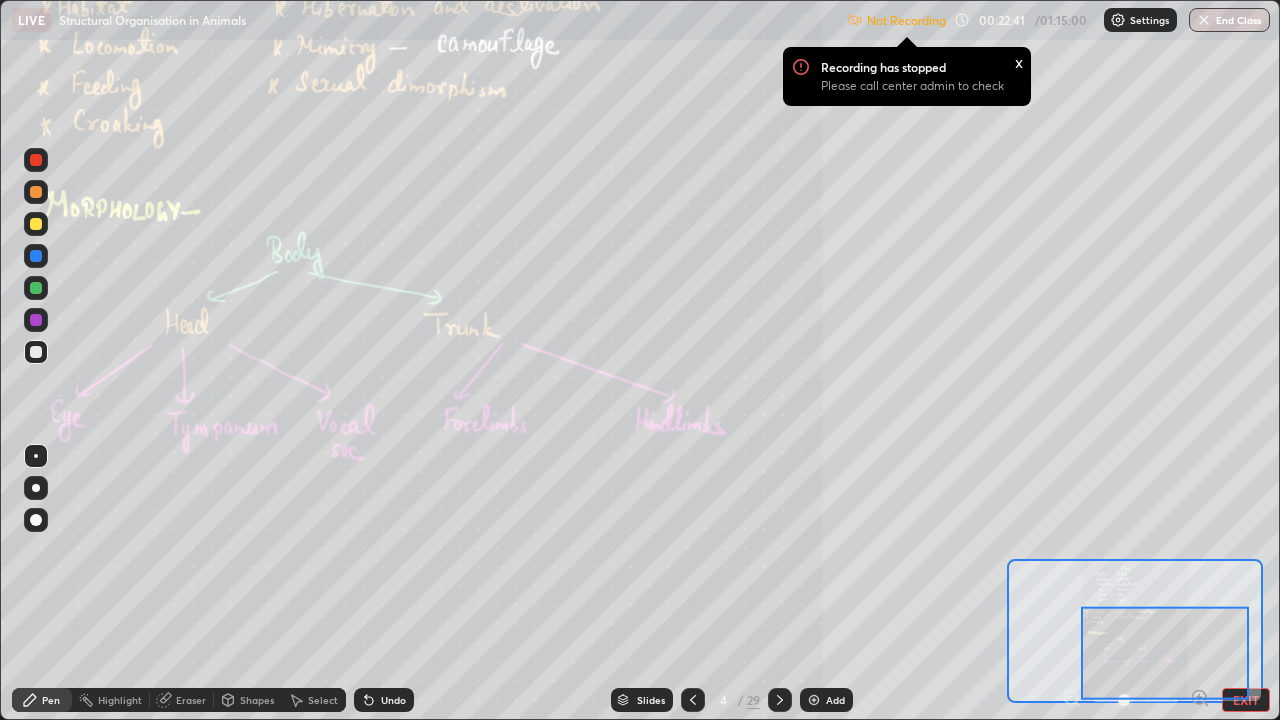 click at bounding box center [1165, 652] 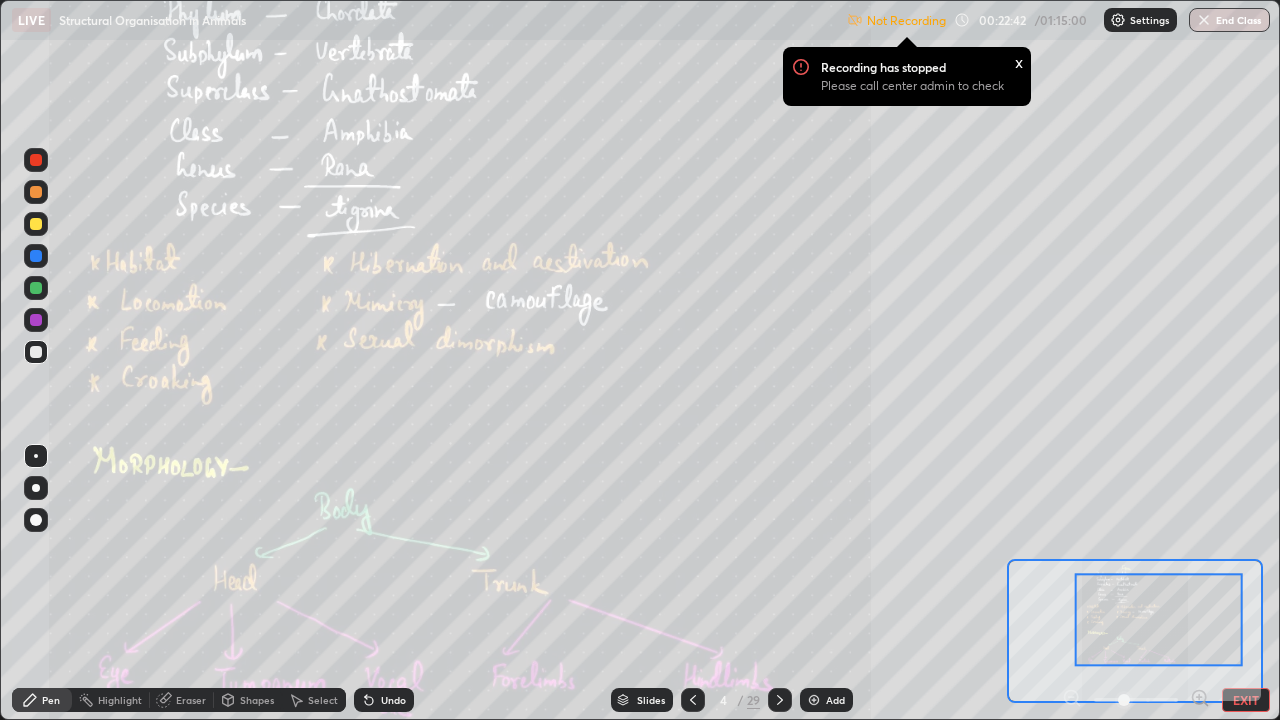 click 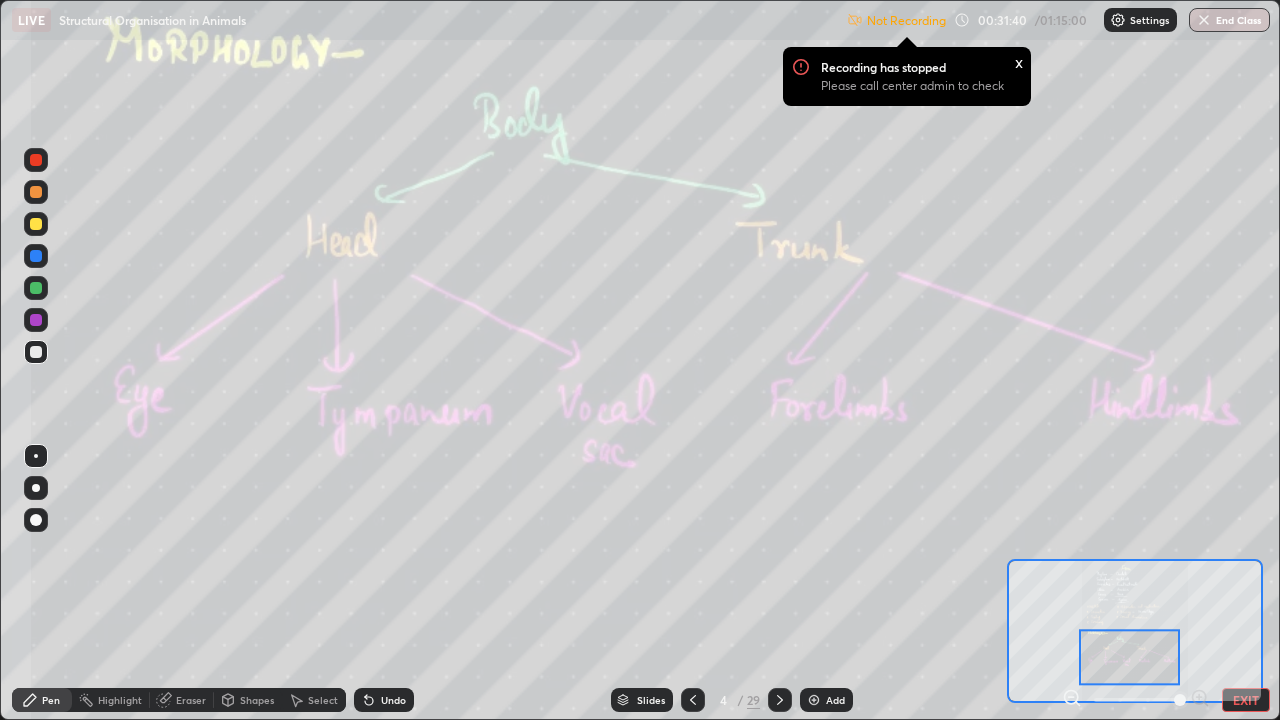click 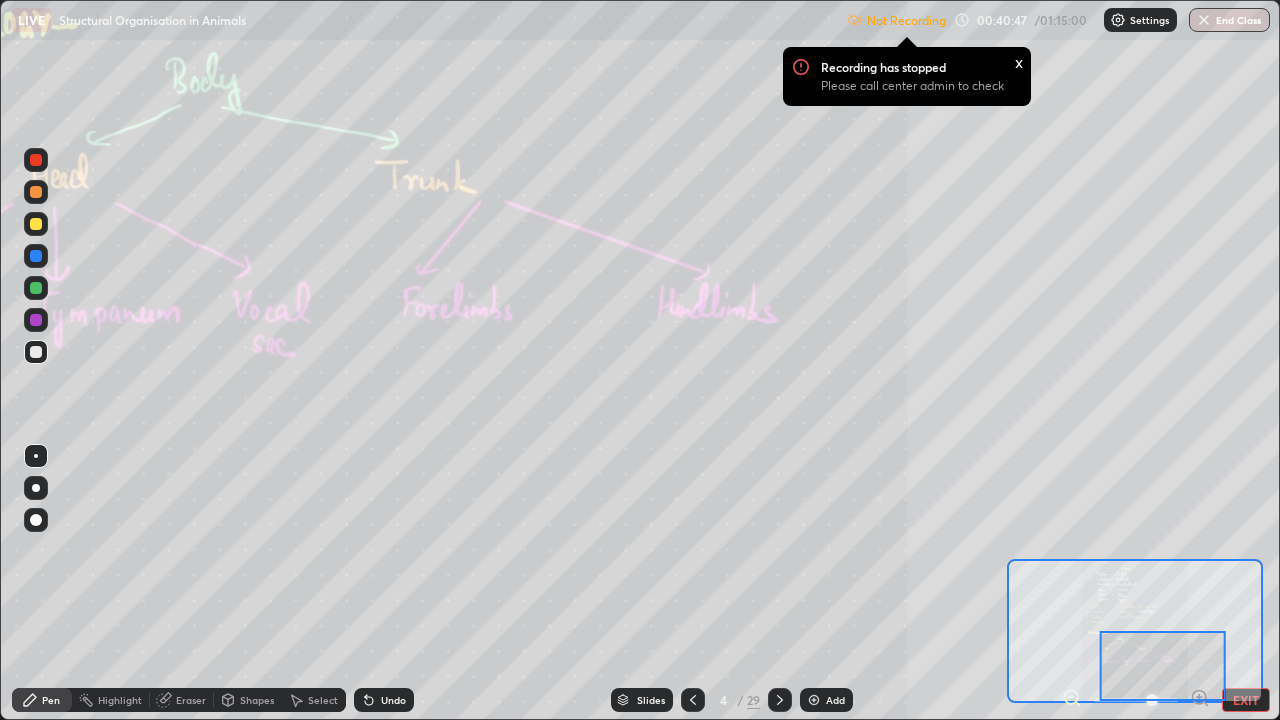 click 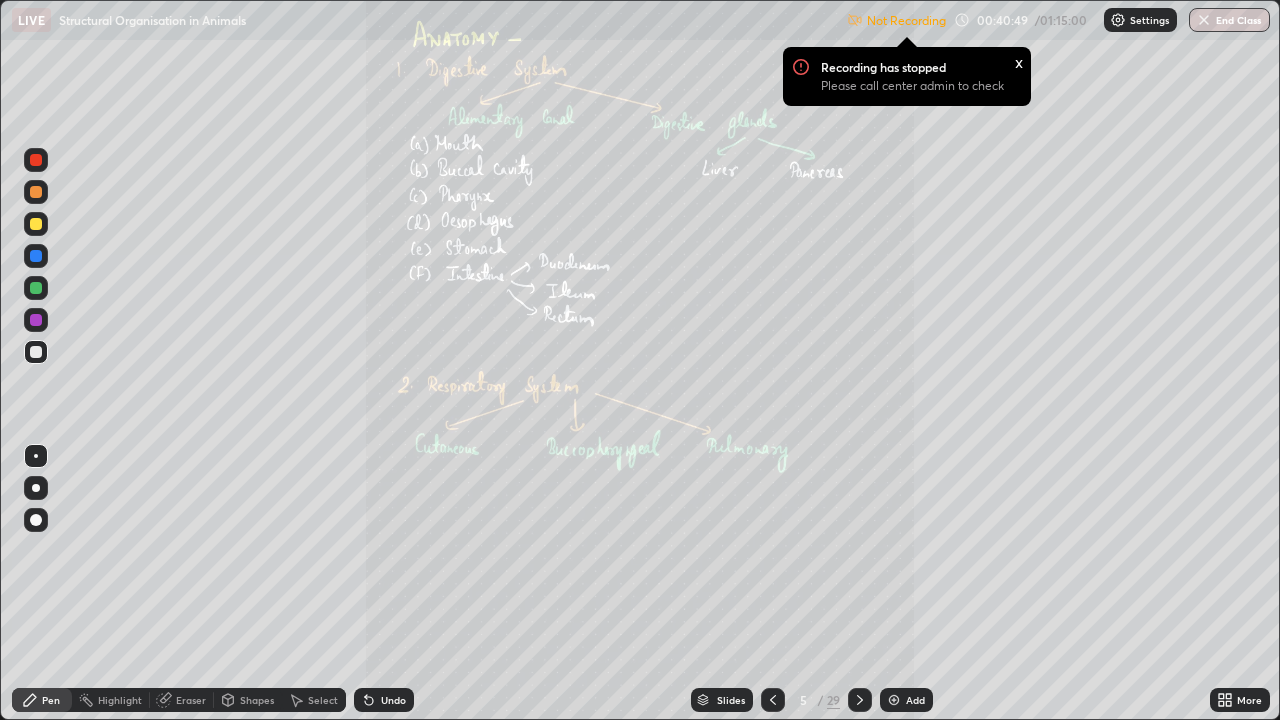 click 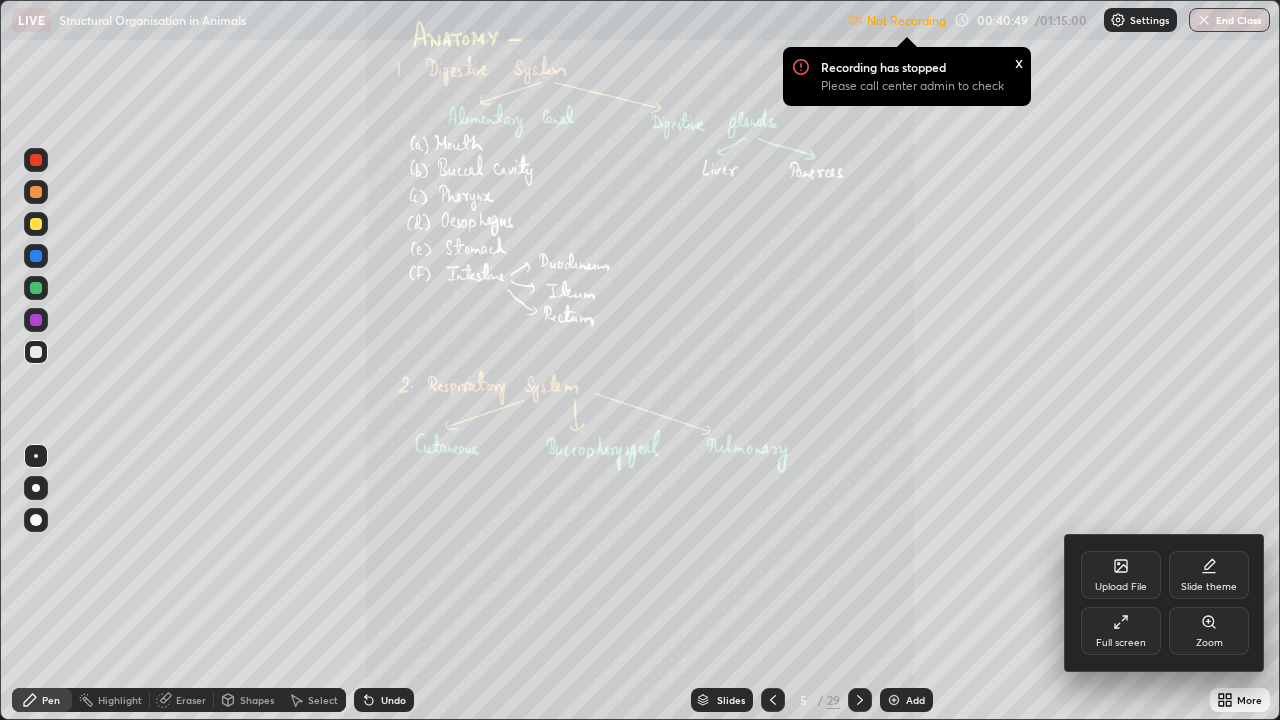 click on "Zoom" at bounding box center (1209, 631) 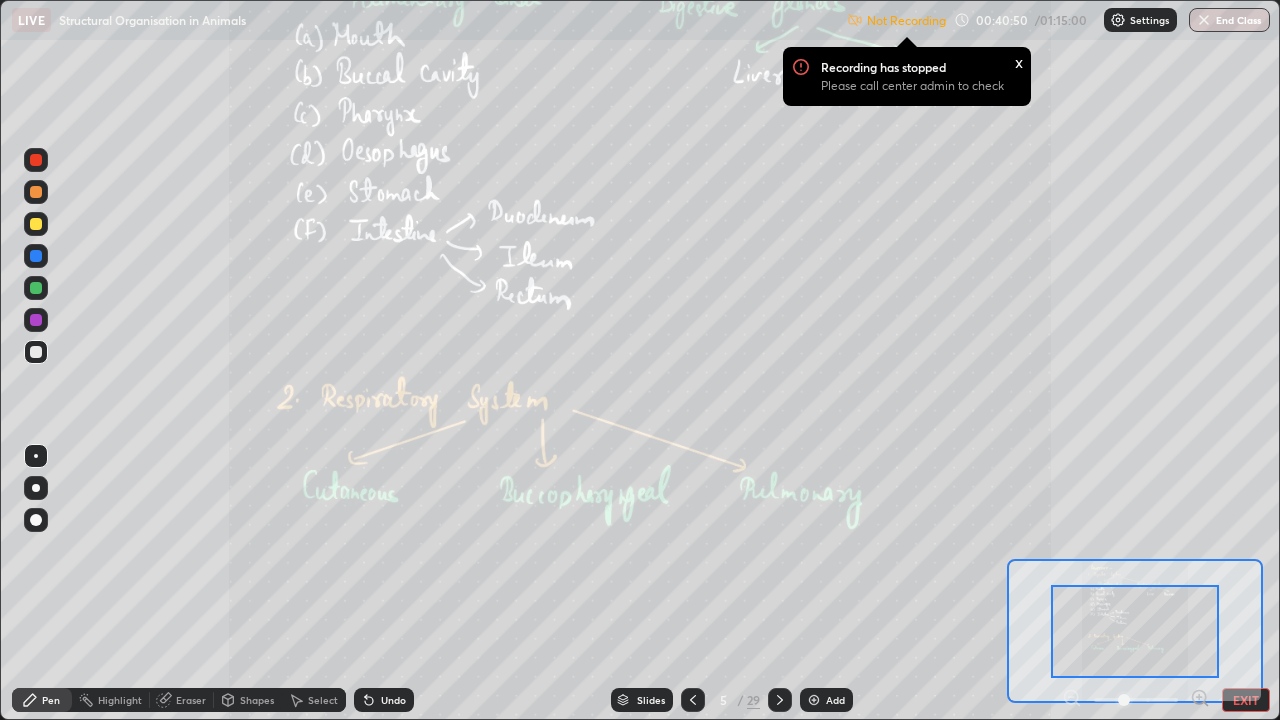 click 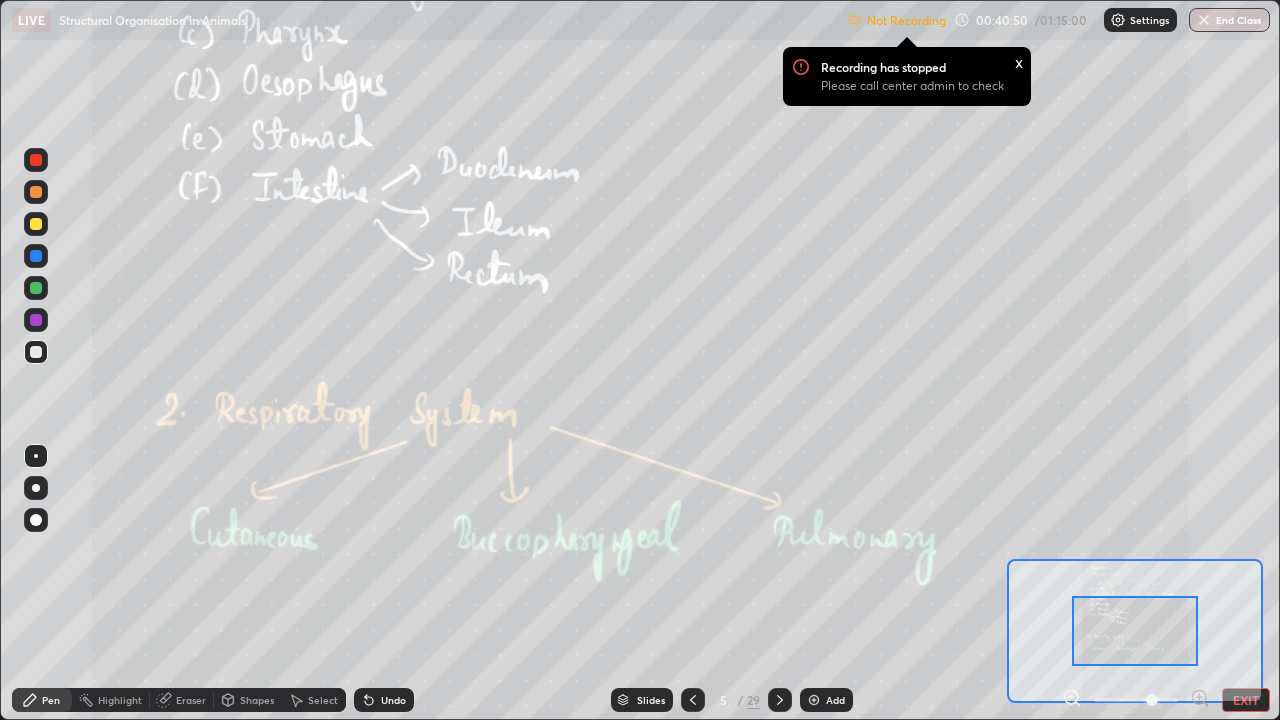 click 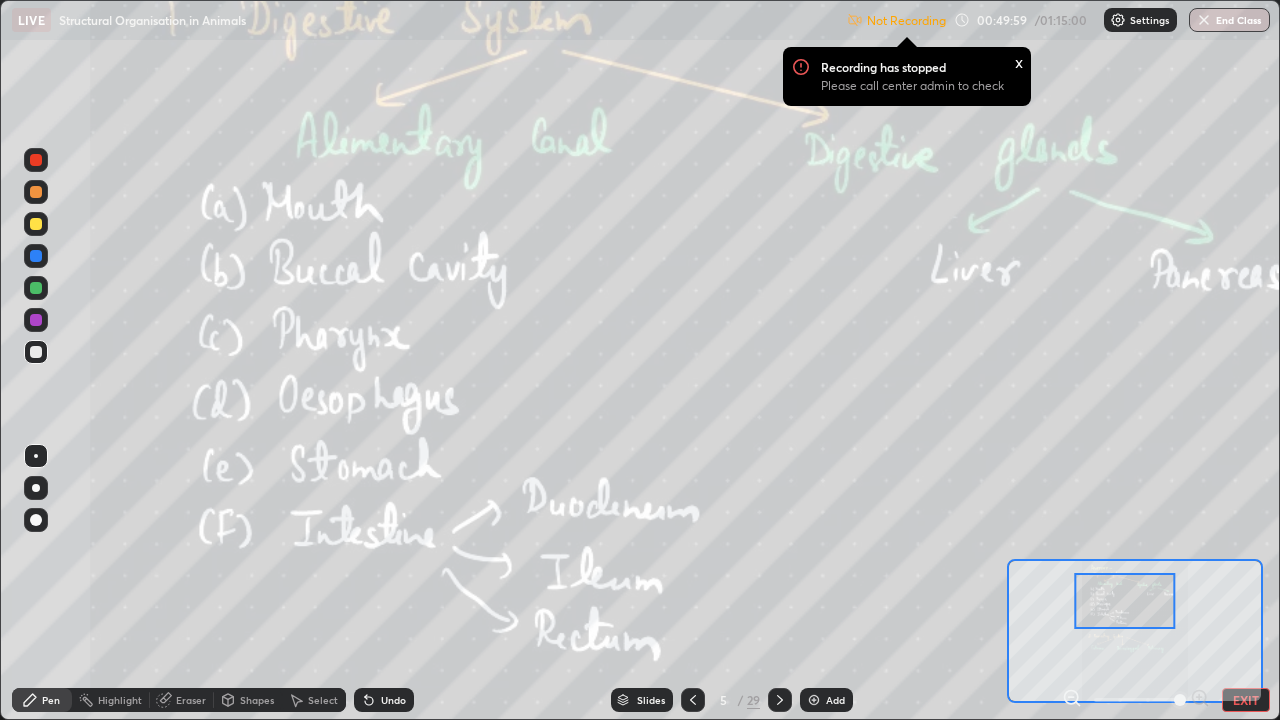 click 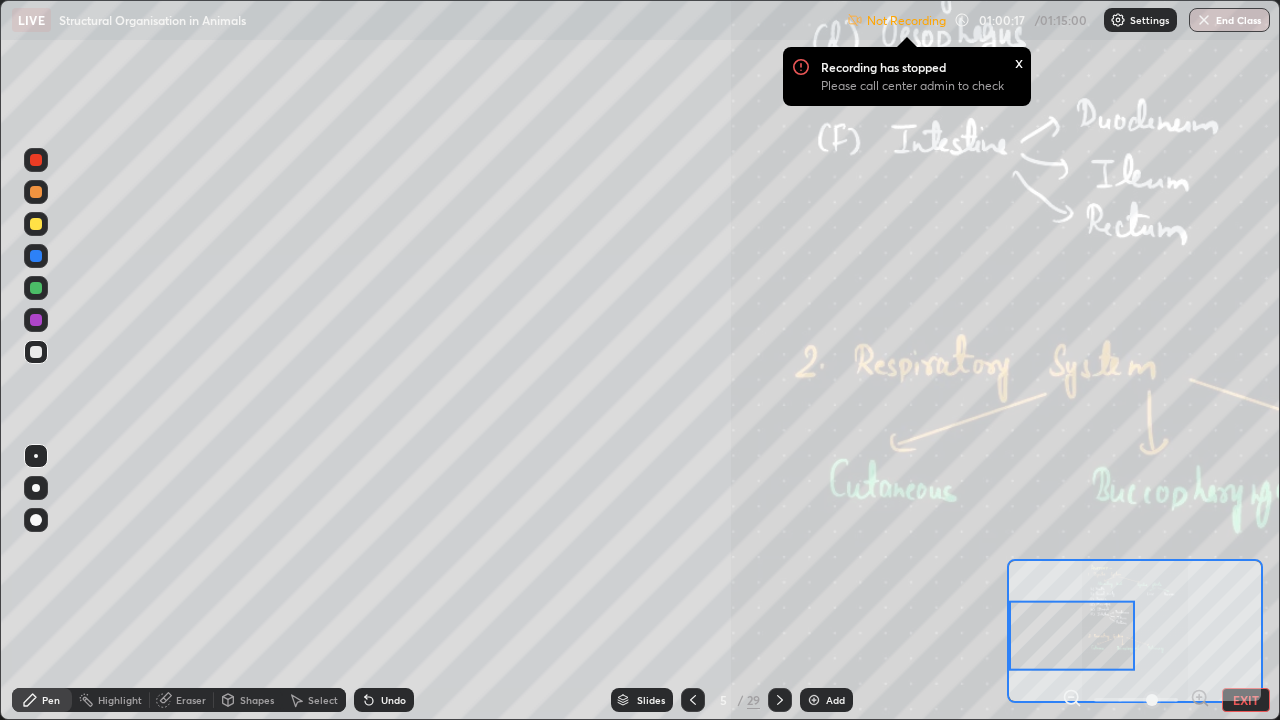 click at bounding box center [1135, 631] 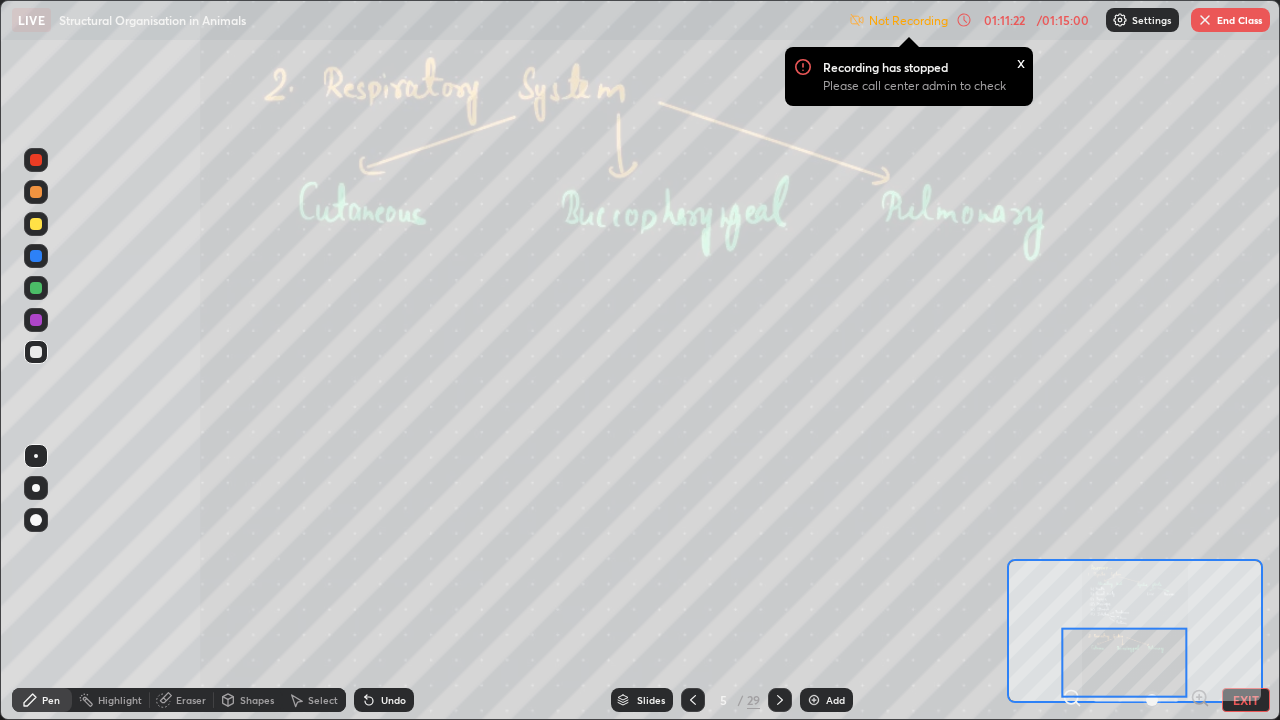 click on "EXIT" at bounding box center (1246, 700) 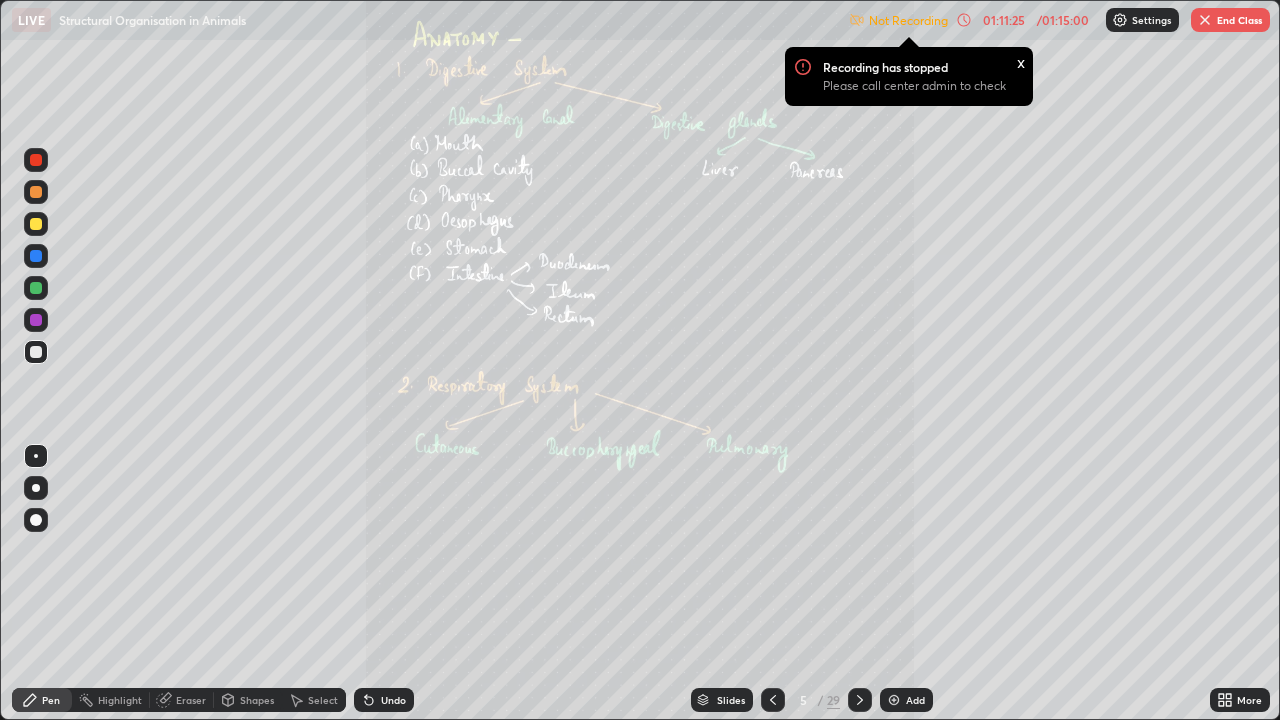 click on "End Class" at bounding box center [1230, 20] 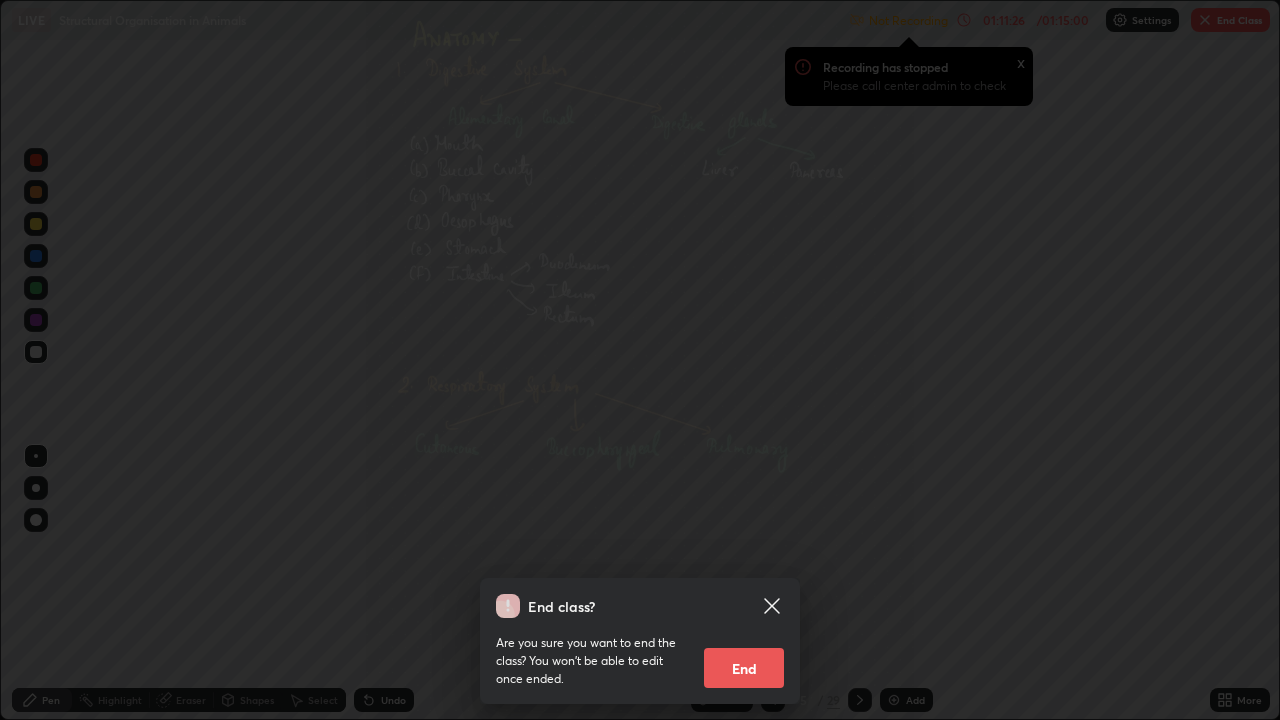 click on "End class? Are you sure you want to end the class? You won’t be able to edit once ended. End" at bounding box center [640, 360] 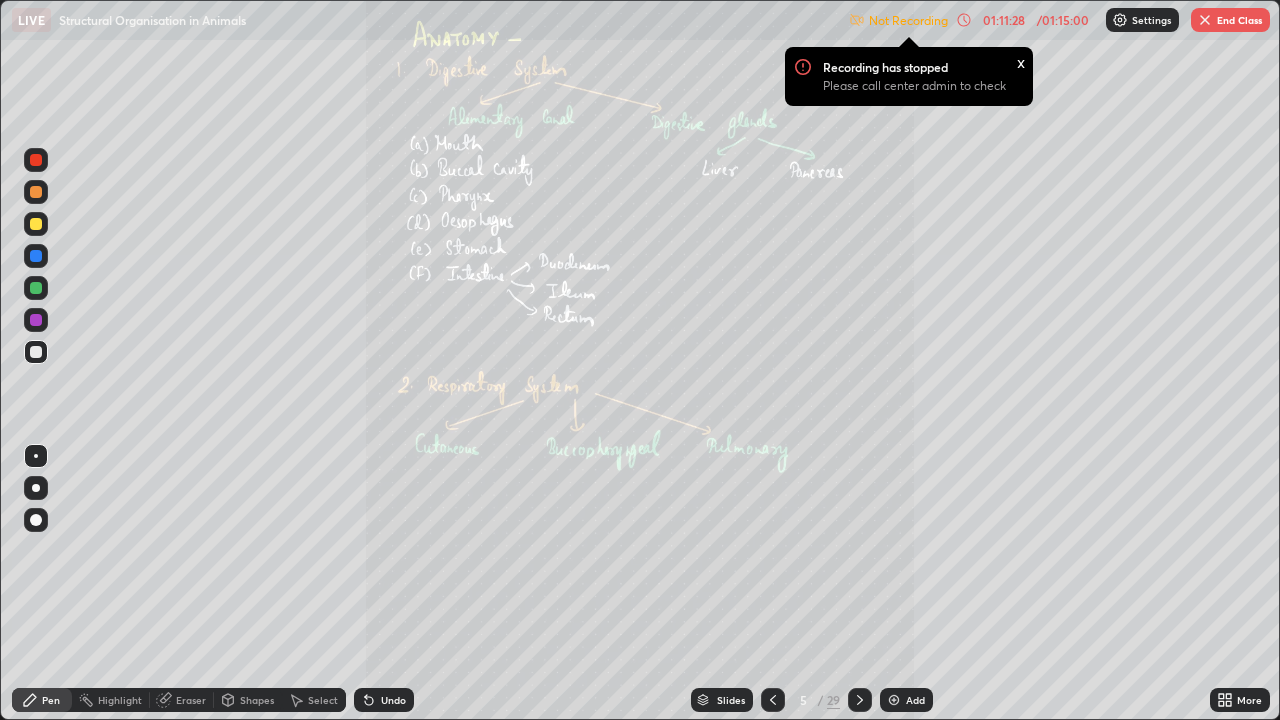 click on "End Class" at bounding box center (1230, 20) 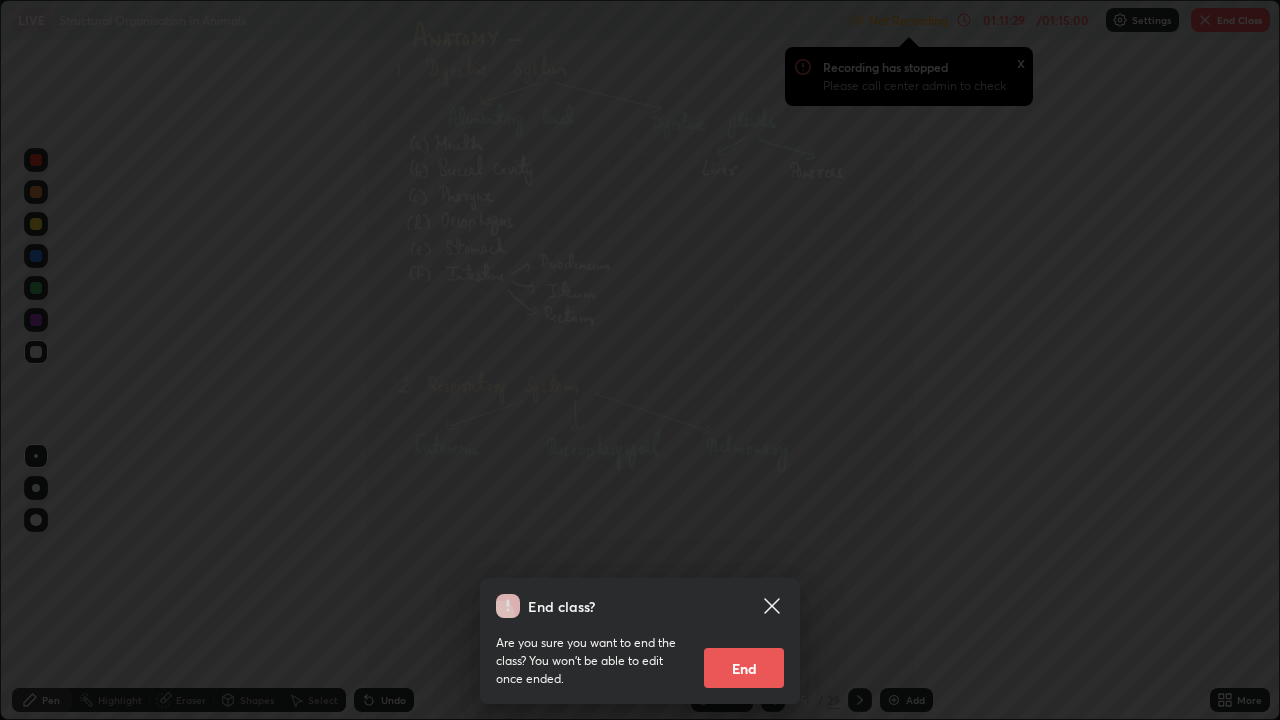 click on "End" at bounding box center [744, 668] 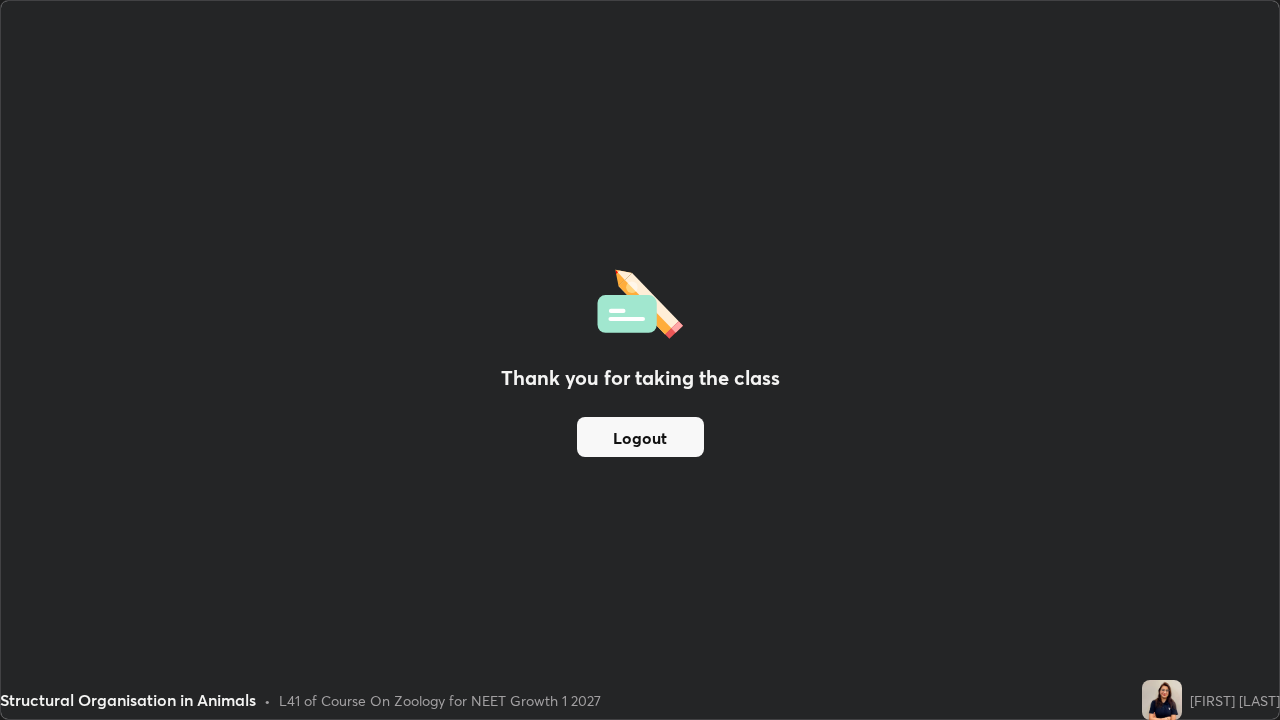 click on "Logout" at bounding box center [640, 437] 